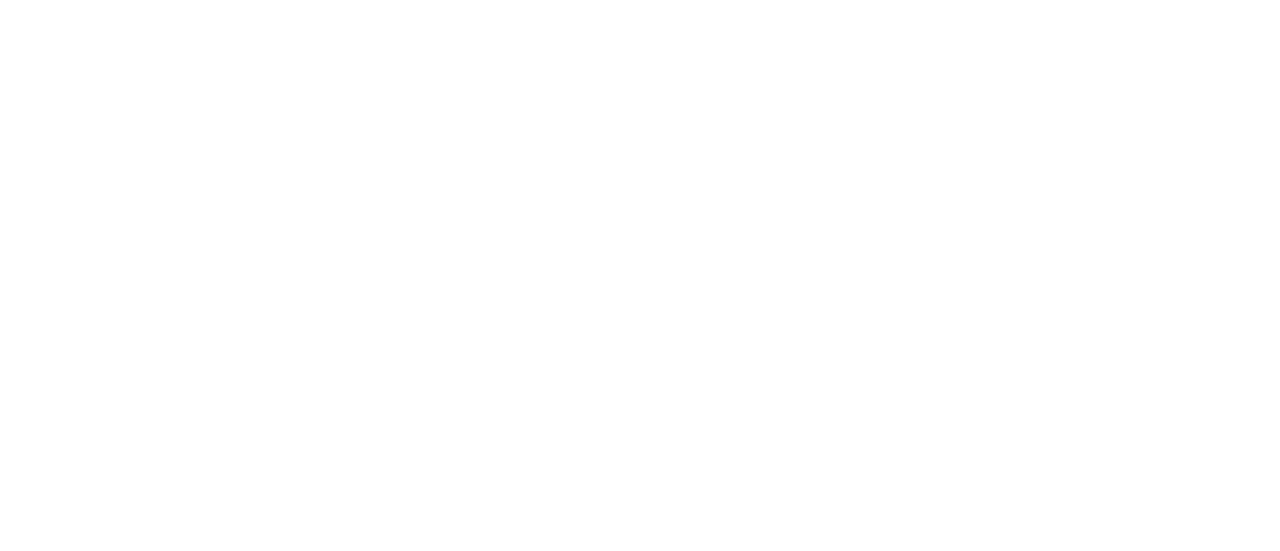 scroll, scrollTop: 0, scrollLeft: 0, axis: both 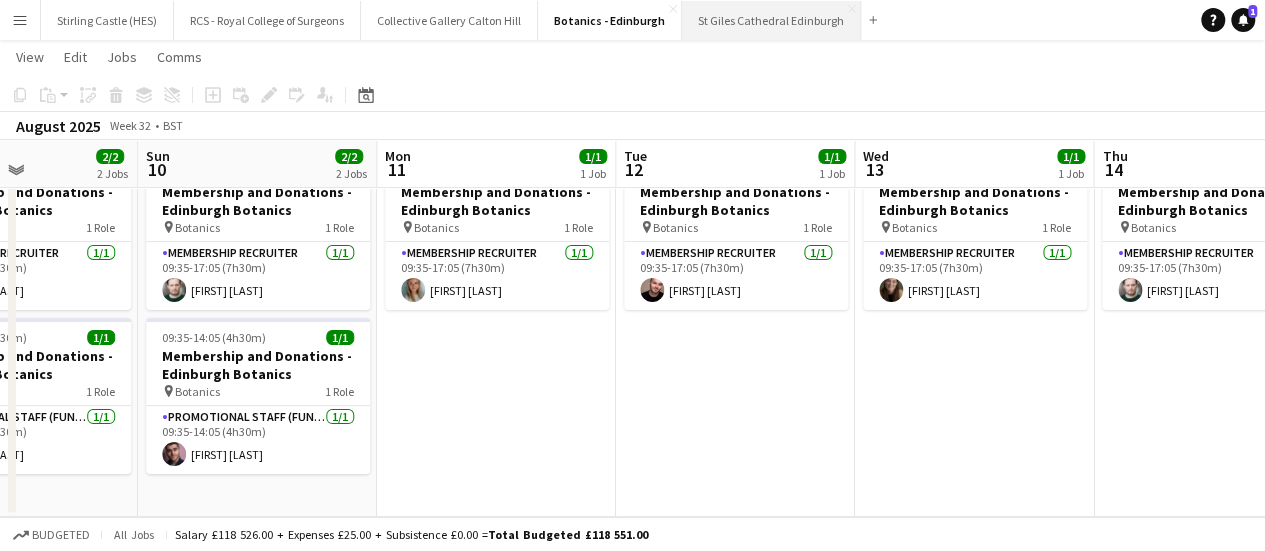 click on "St Giles Cathedral Edinburgh
Close" at bounding box center (771, 20) 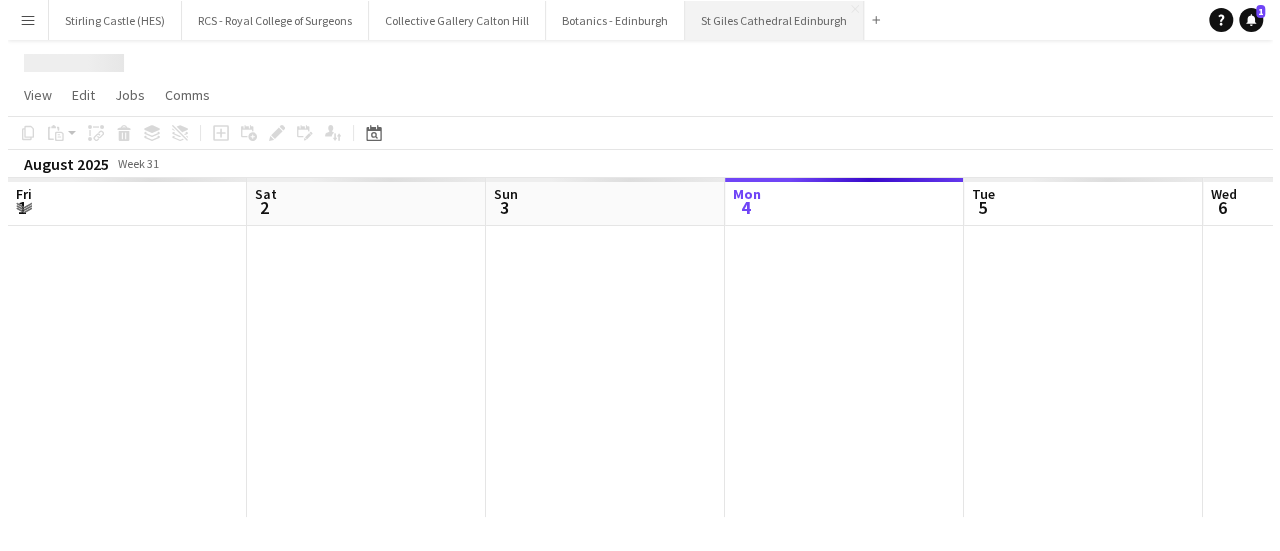 scroll, scrollTop: 0, scrollLeft: 0, axis: both 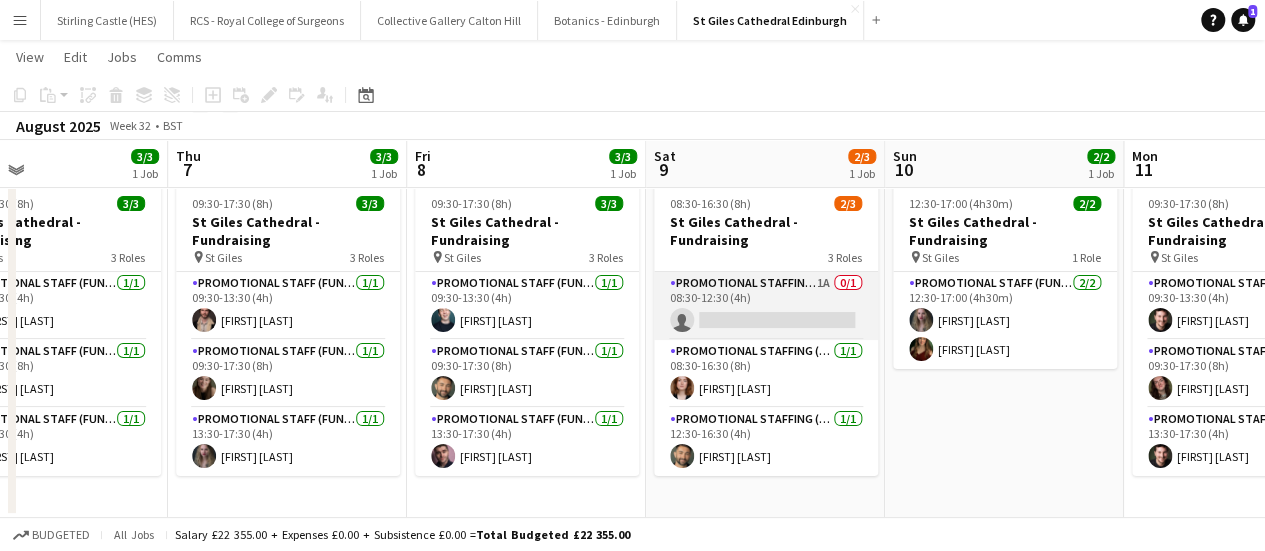 drag, startPoint x: 757, startPoint y: 311, endPoint x: 724, endPoint y: 317, distance: 33.54102 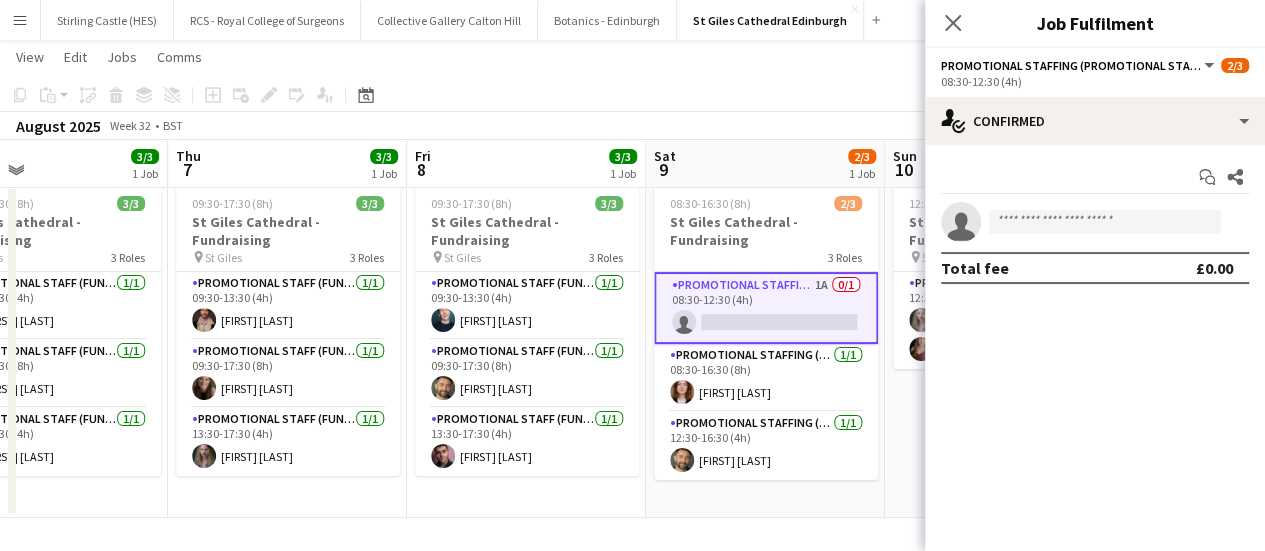 click on "View  Day view expanded Day view collapsed Month view Date picker Jump to today Expand Linked Jobs Collapse Linked Jobs  Edit  Copy Ctrl+C  Paste  Without Crew Ctrl+V With Crew Ctrl+Shift+V Paste as linked job  Group  Group Ungroup  Jobs  New Job Edit Job Delete Job New Linked Job Edit Linked Jobs Job fulfilment Promote Role Copy Role URL  Comms  Notify confirmed crew Create chat" 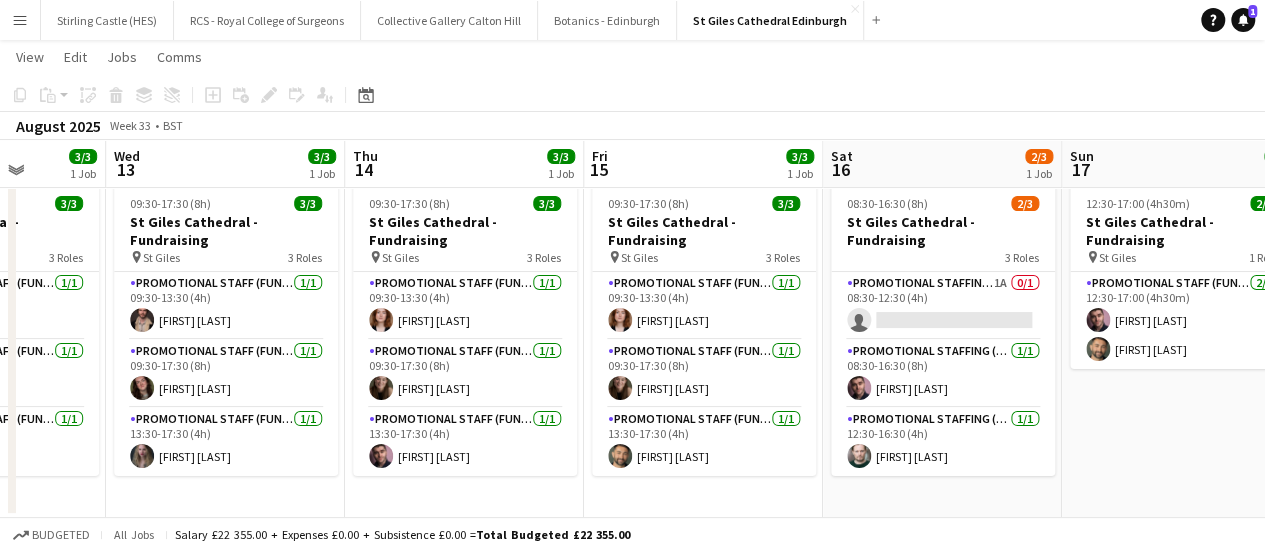 scroll, scrollTop: 0, scrollLeft: 642, axis: horizontal 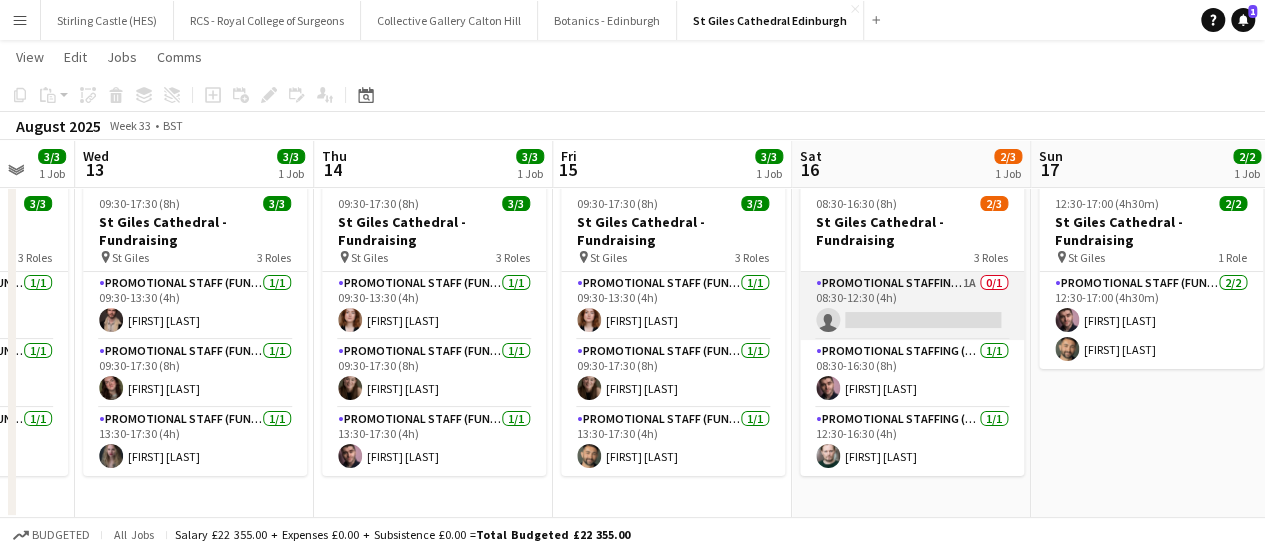 click on "Promotional Staffing (Promotional Staff)   1A   0/1   08:30-12:30 (4h)
single-neutral-actions" at bounding box center [912, 306] 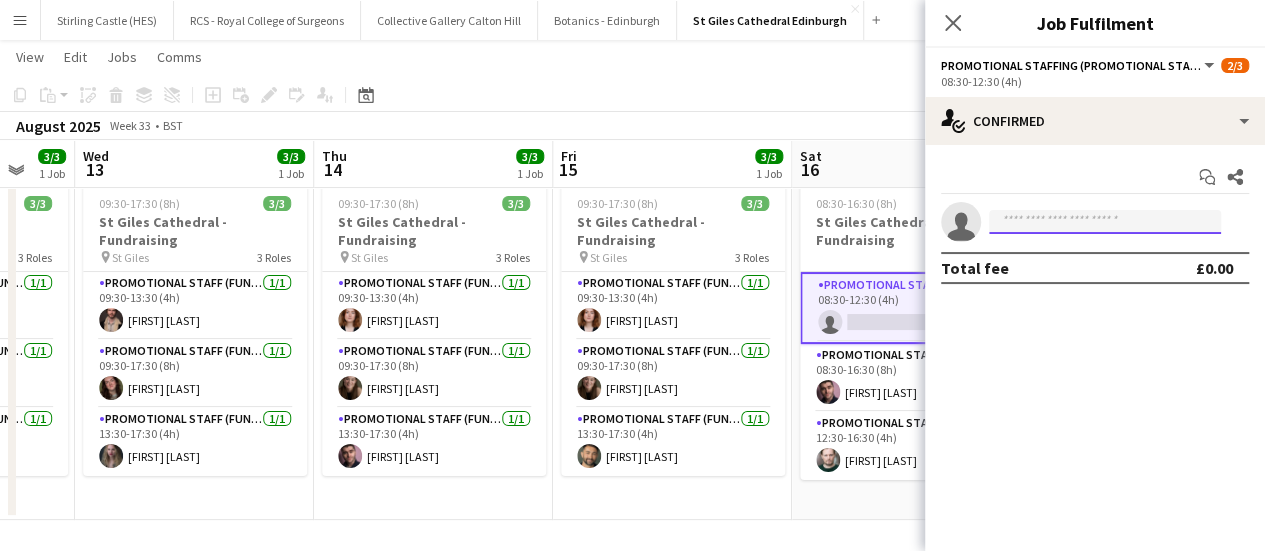 click at bounding box center [1105, 222] 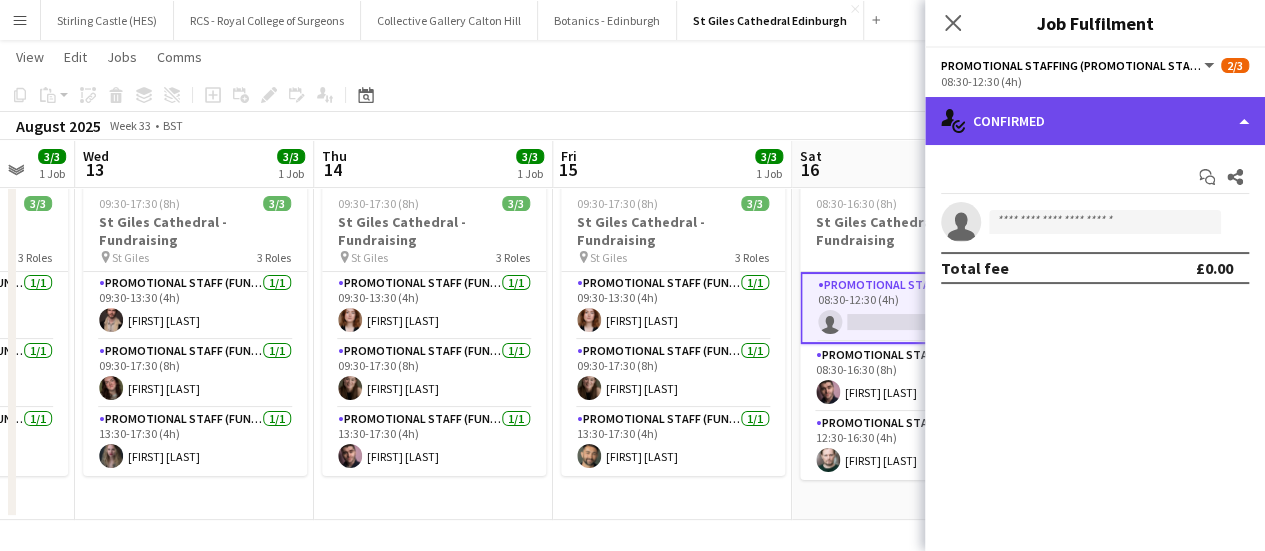 click on "single-neutral-actions-check-2
Confirmed" 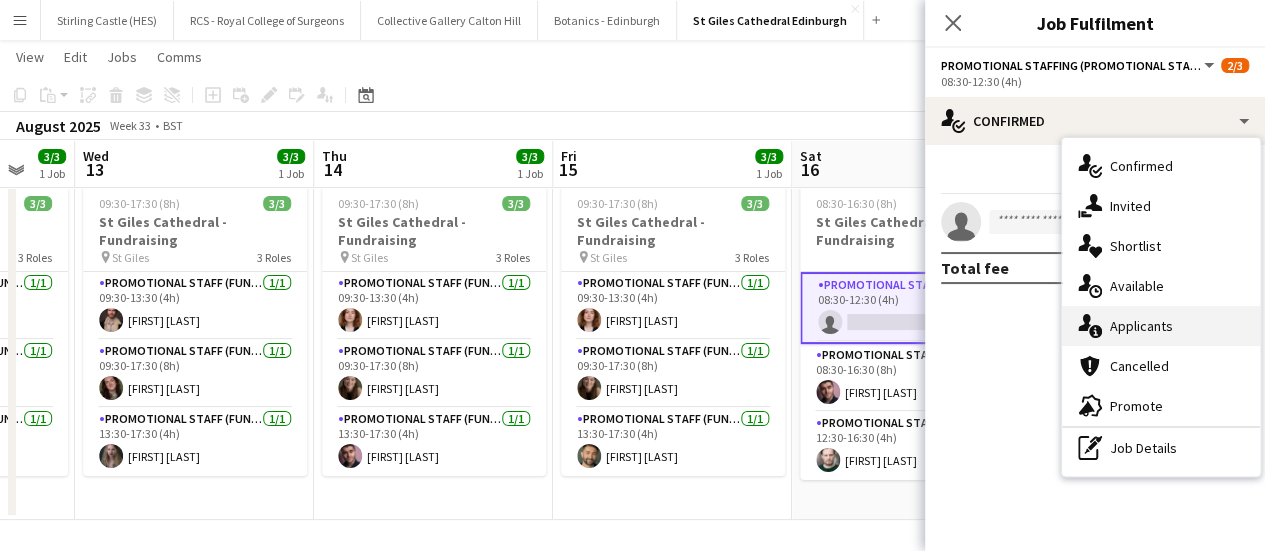 click on "single-neutral-actions-information
Applicants" at bounding box center (1161, 326) 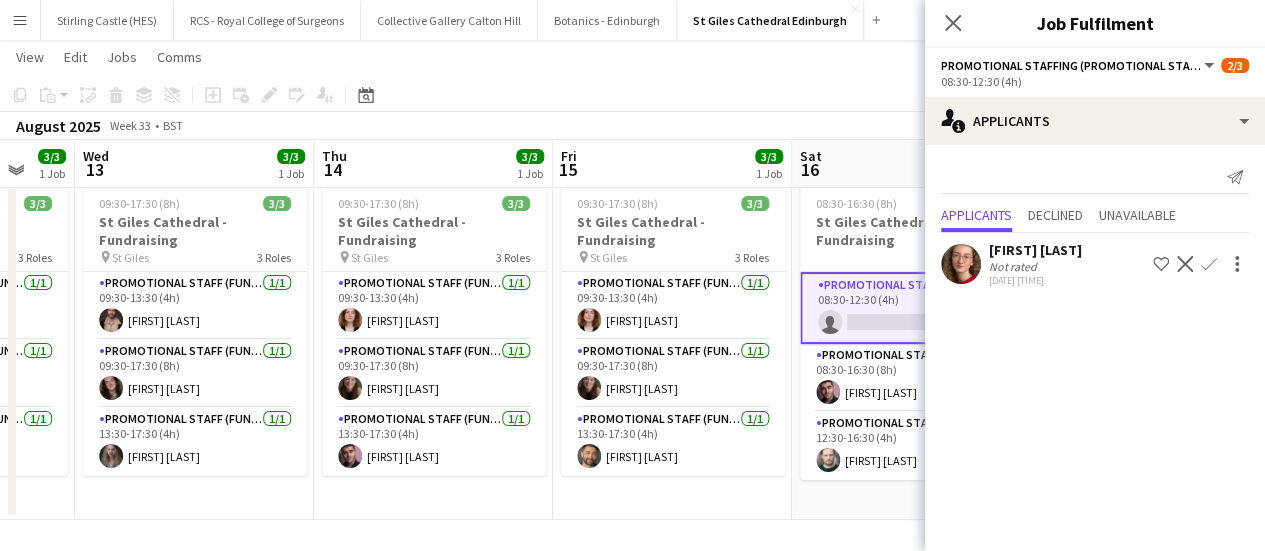 click on "Confirm" 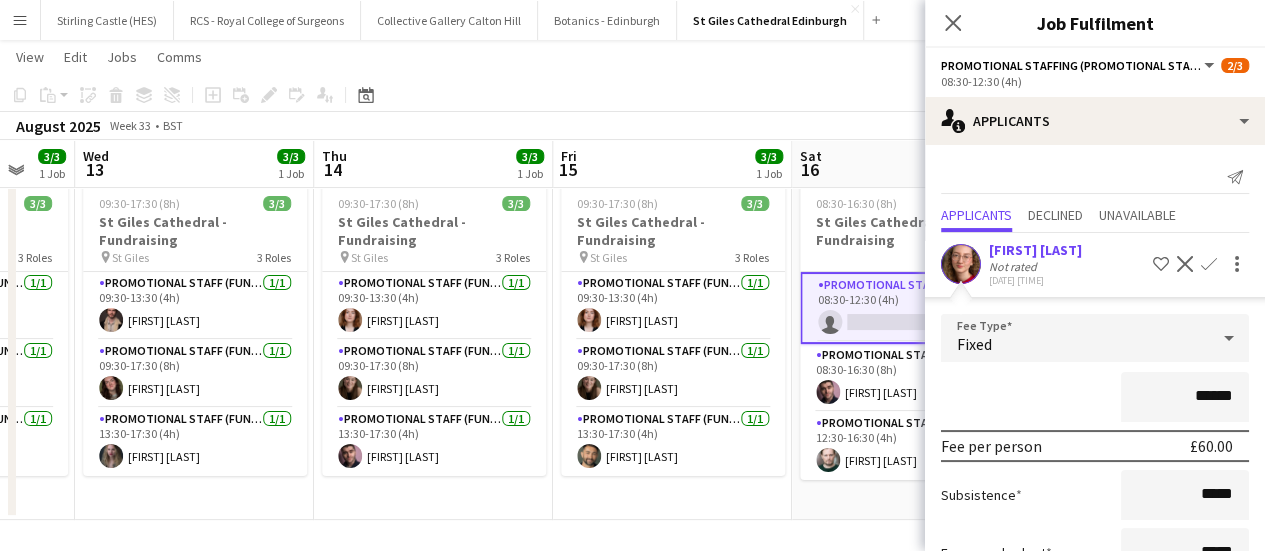 scroll, scrollTop: 150, scrollLeft: 0, axis: vertical 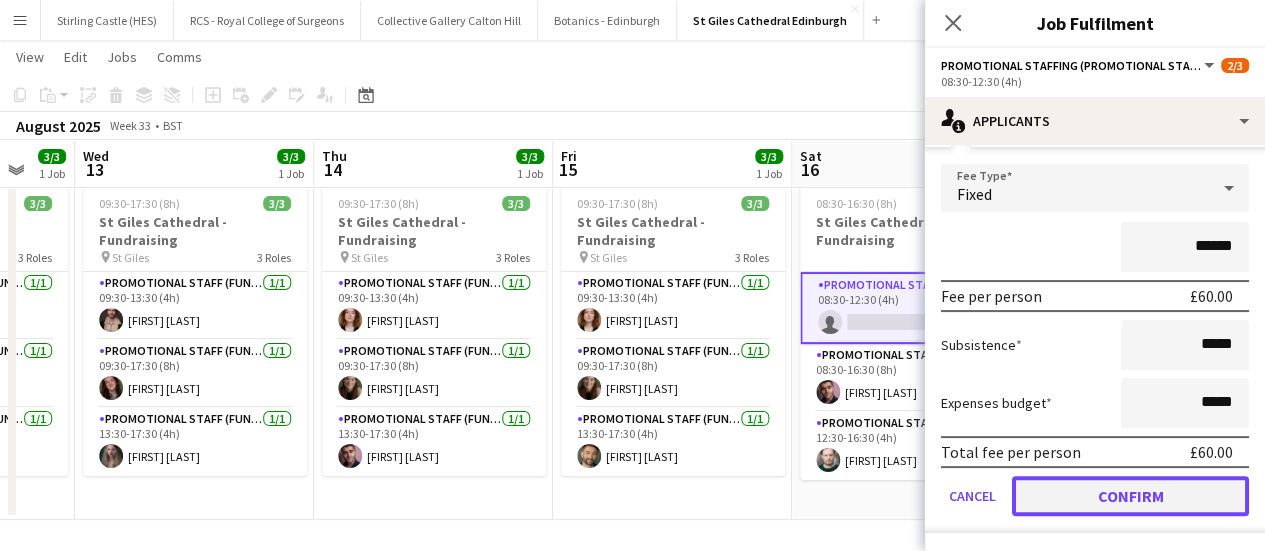 click on "Confirm" 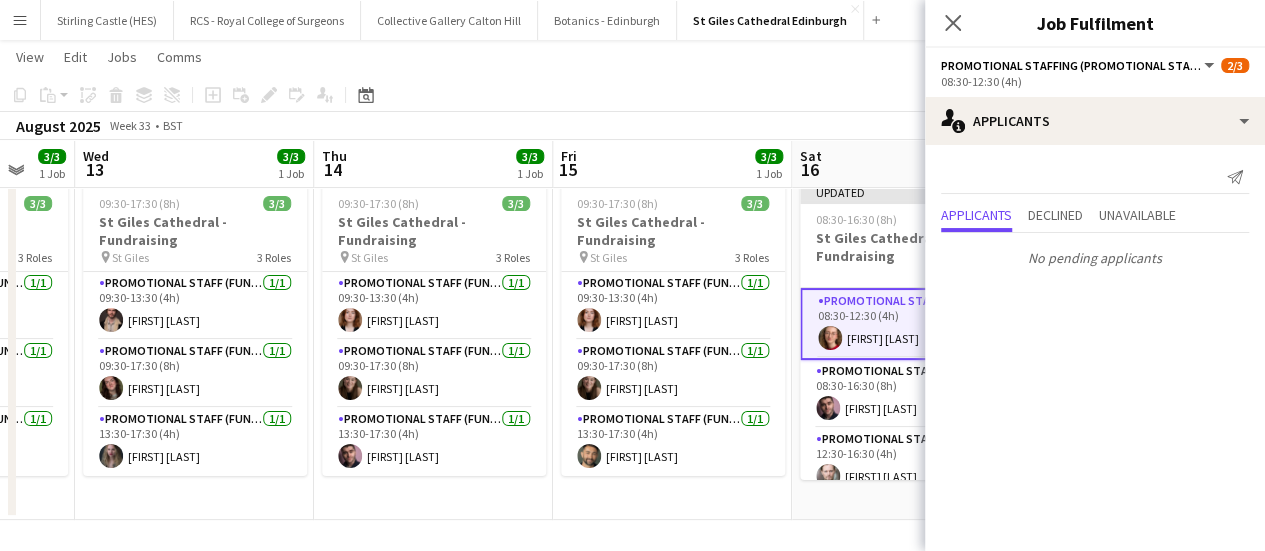 scroll, scrollTop: 0, scrollLeft: 0, axis: both 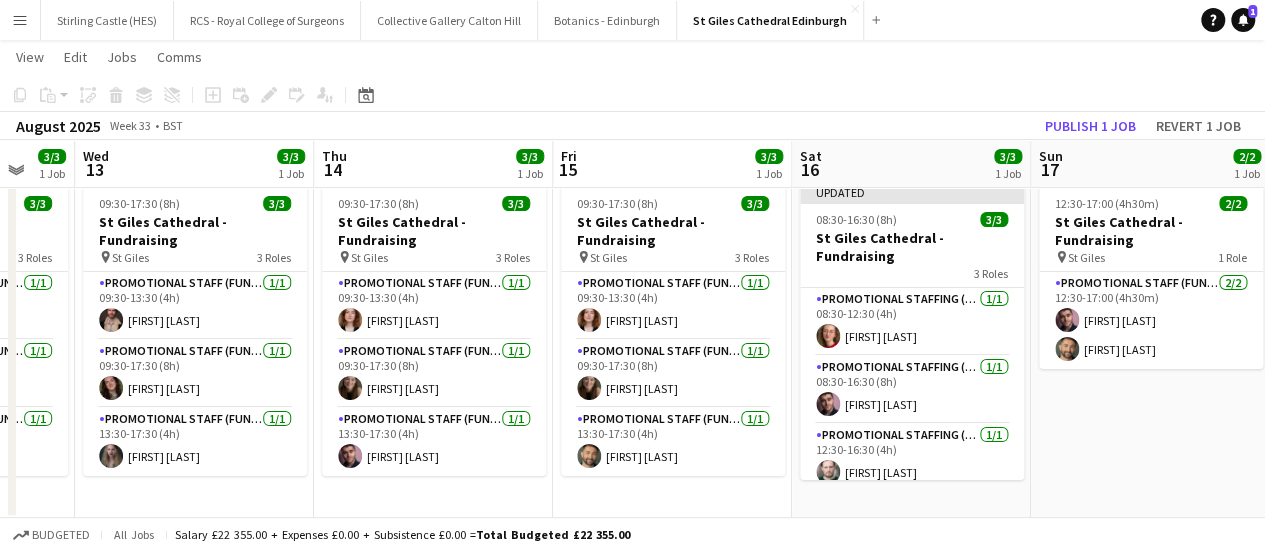 click on "Sun   17   2/2   1 Job" at bounding box center [1150, 164] 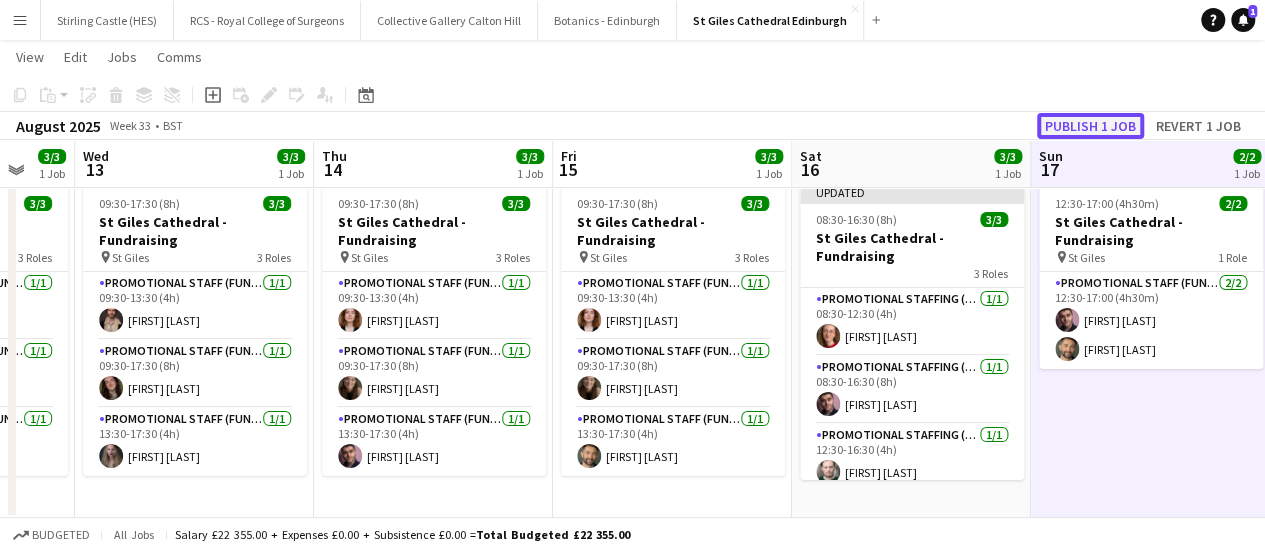 click on "Publish 1 job" 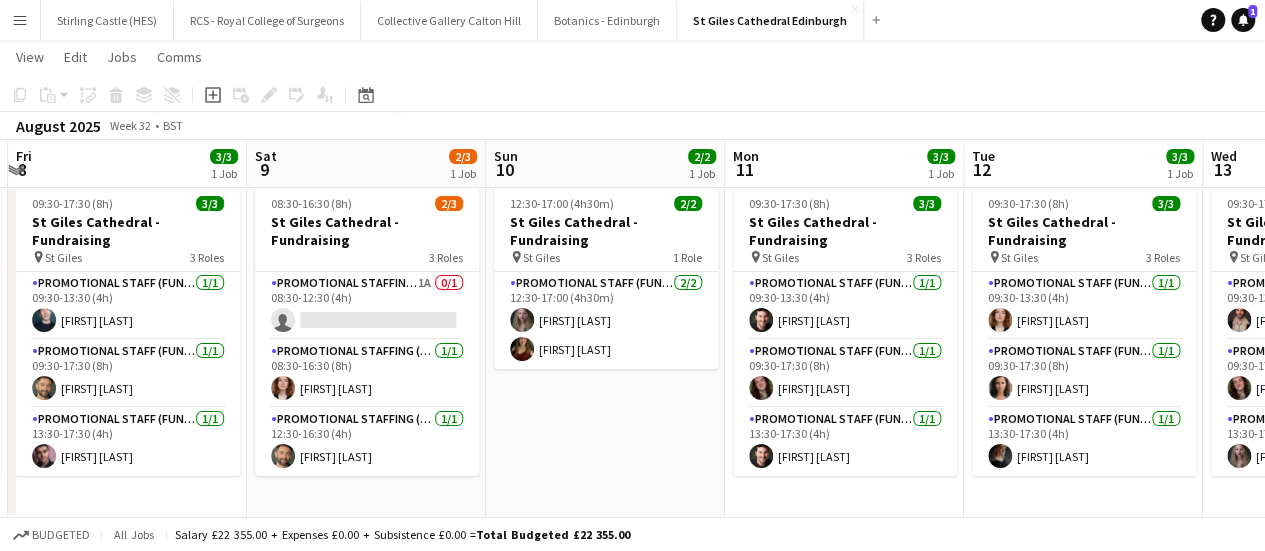 scroll, scrollTop: 0, scrollLeft: 470, axis: horizontal 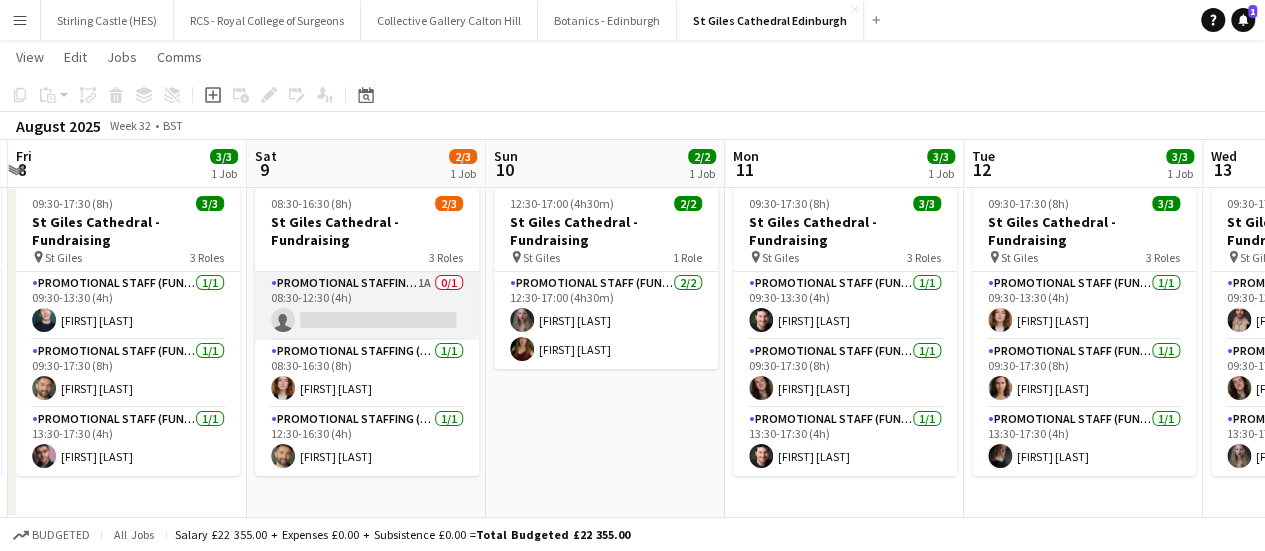 click on "Promotional Staffing (Promotional Staff)   1A   0/1   08:30-12:30 (4h)
single-neutral-actions" at bounding box center (367, 306) 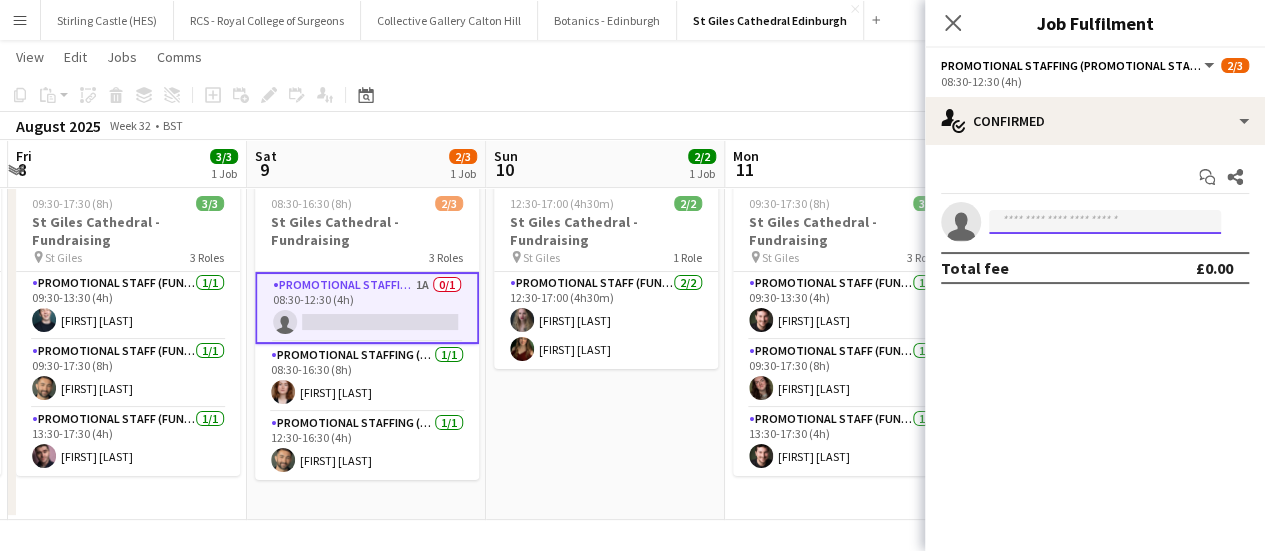 click at bounding box center (1105, 222) 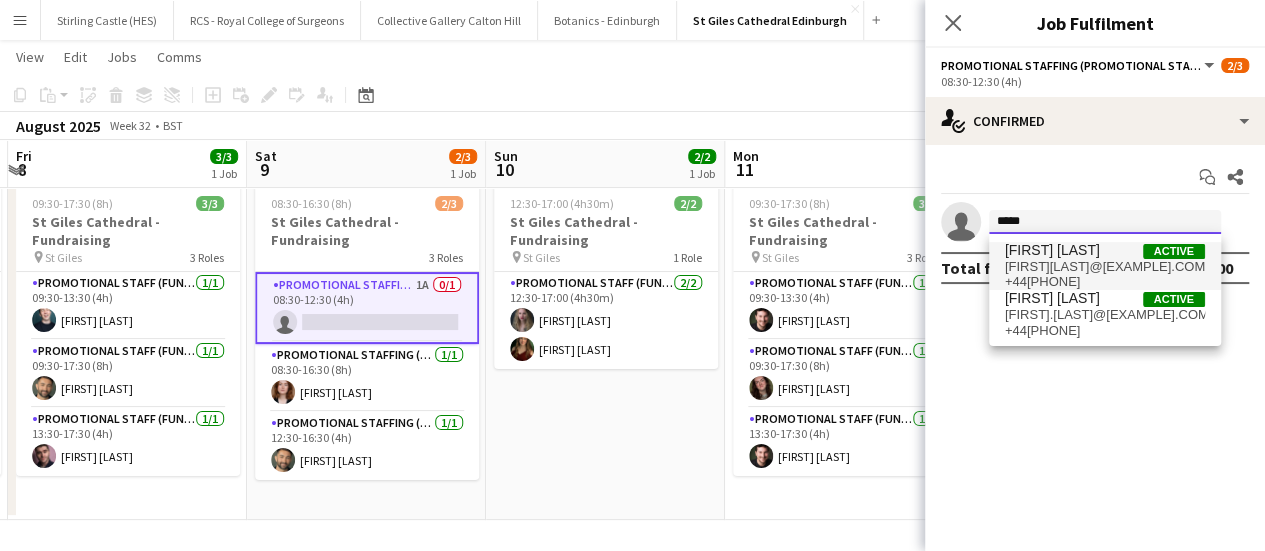 type on "*****" 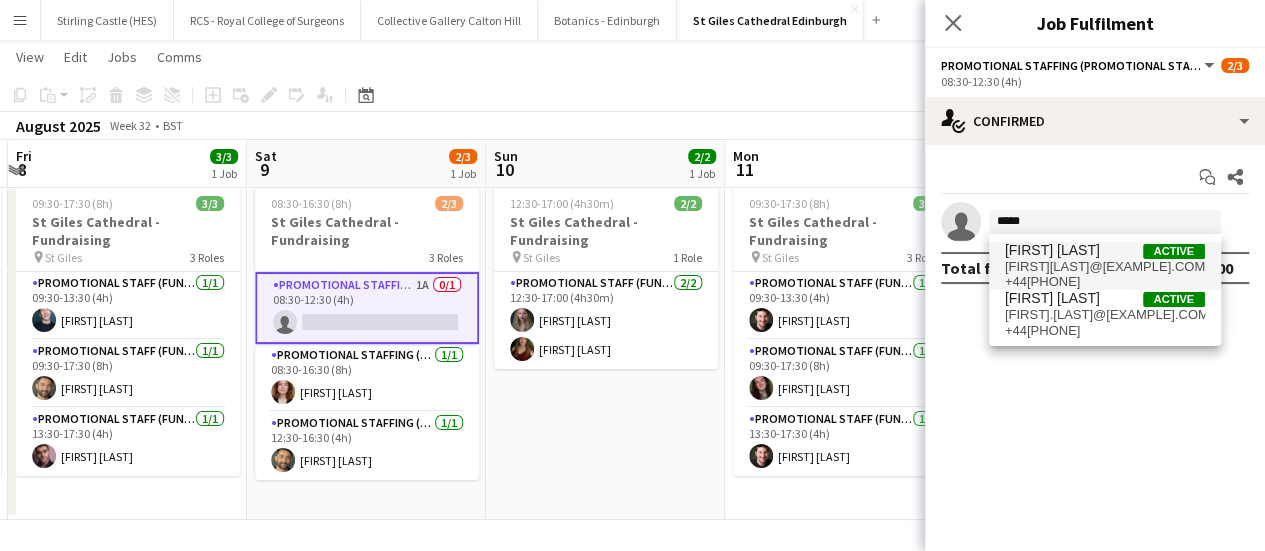 click on "[FIRST][LAST]@[EXAMPLE].COM" at bounding box center [1105, 267] 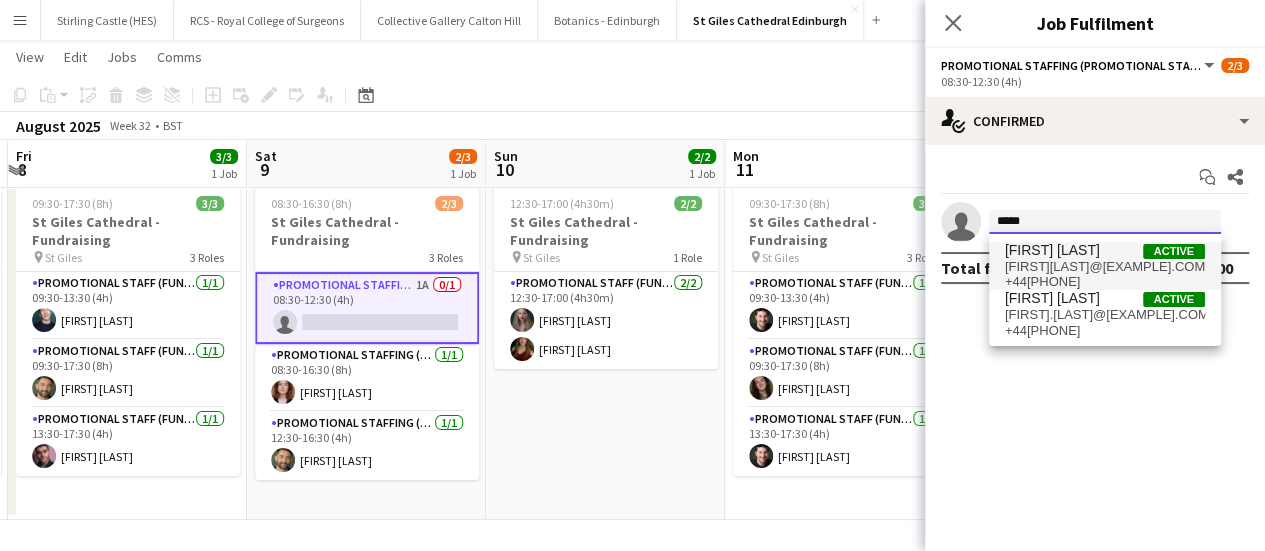type 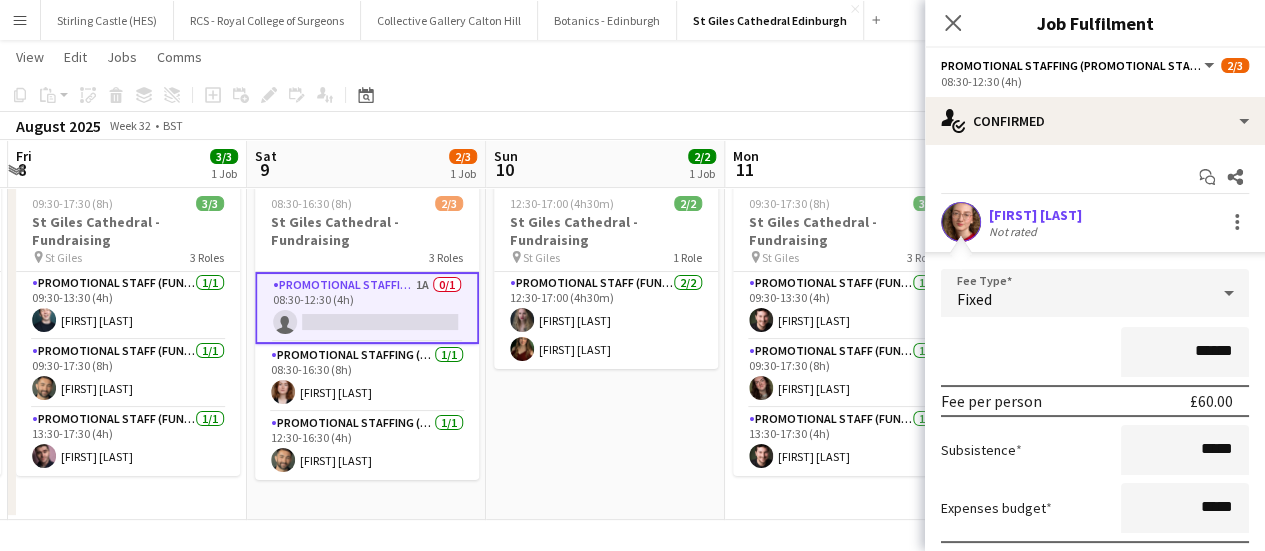 click on "Copy
Paste
Paste   Ctrl+V Paste with crew  Ctrl+Shift+V
Paste linked Job
Delete
Group
Ungroup
Add job
Add linked Job
Edit
Edit linked Job
Applicants
Date picker
AUG 2025 AUG 2025 Monday M Tuesday T Wednesday W Thursday T Friday F Saturday S Sunday S  AUG   1   2   3   4   5   6   7   8   9   10   11   12   13   14   15   16   17   18   19   20   21   22   23   24   25   26   27   28   29   30   31
Comparison range
Comparison range
Today" 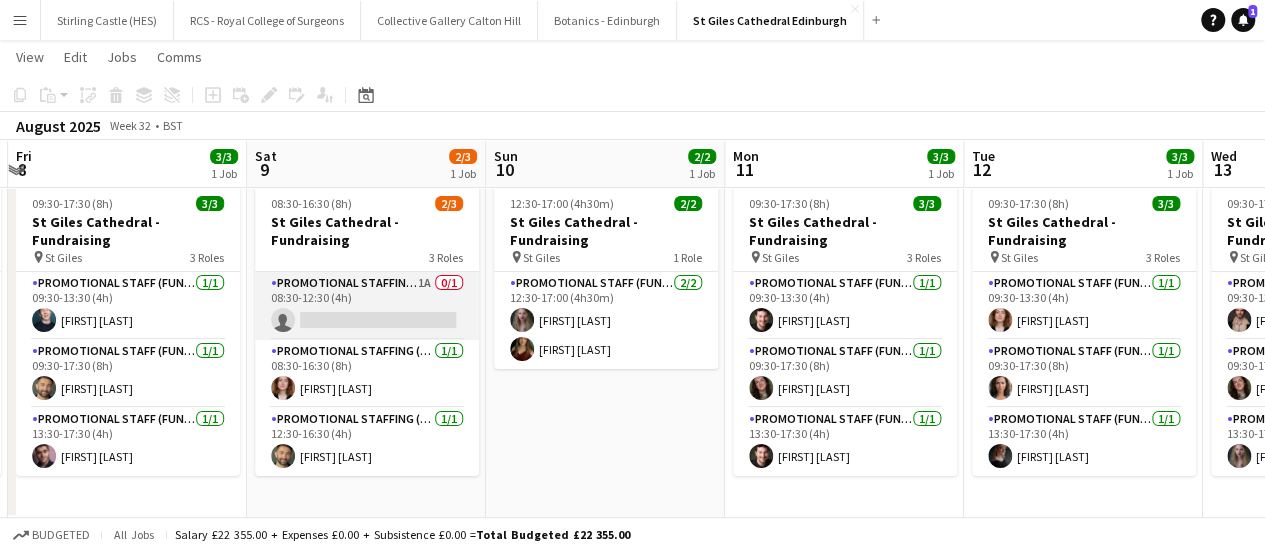 click on "Promotional Staffing (Promotional Staff)   1A   0/1   08:30-12:30 (4h)
single-neutral-actions" at bounding box center [367, 306] 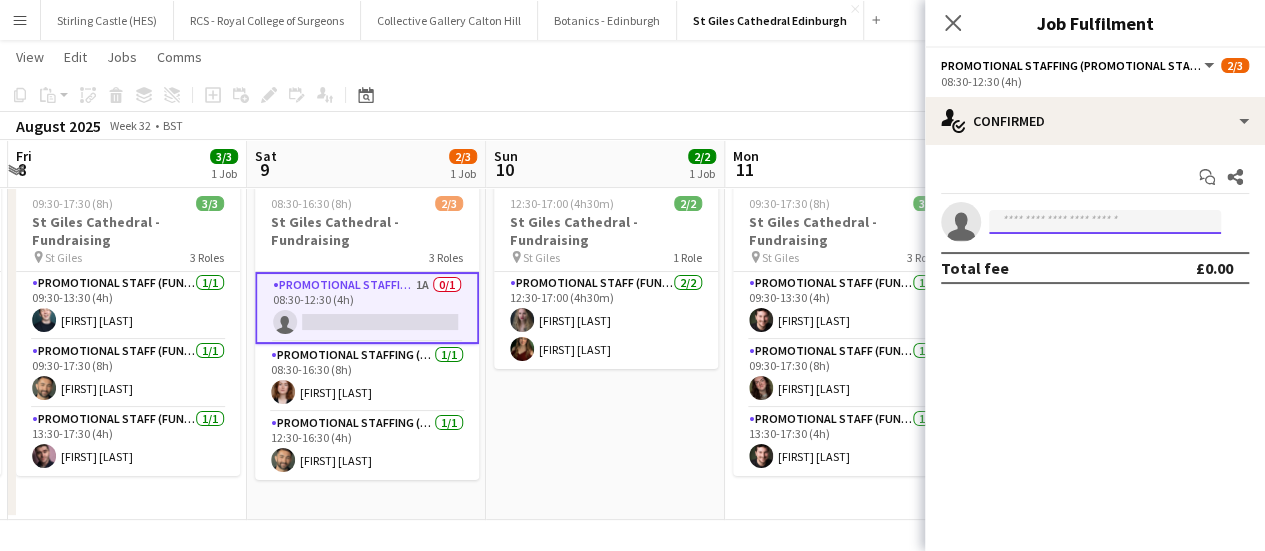 click at bounding box center (1105, 222) 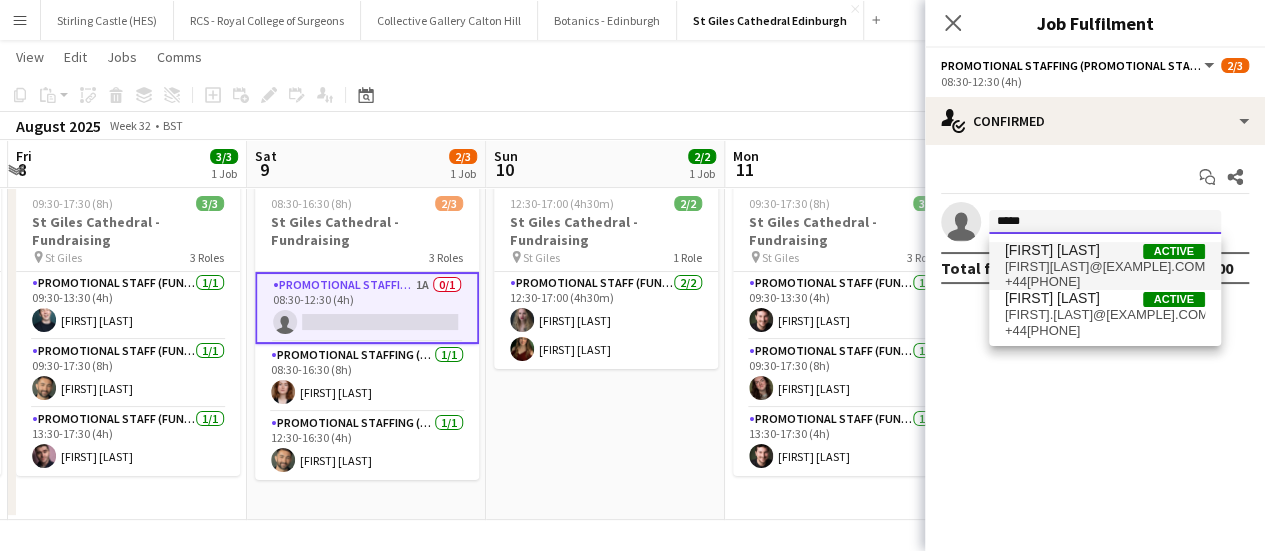 type on "*****" 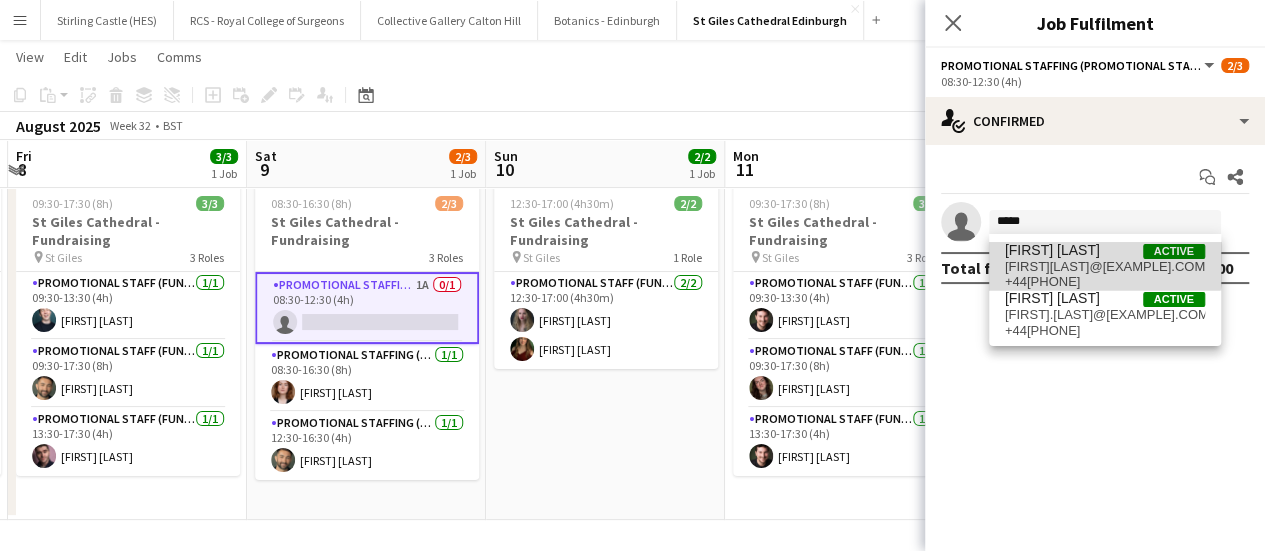 click on "[FIRST] [LAST]  Active" at bounding box center (1105, 250) 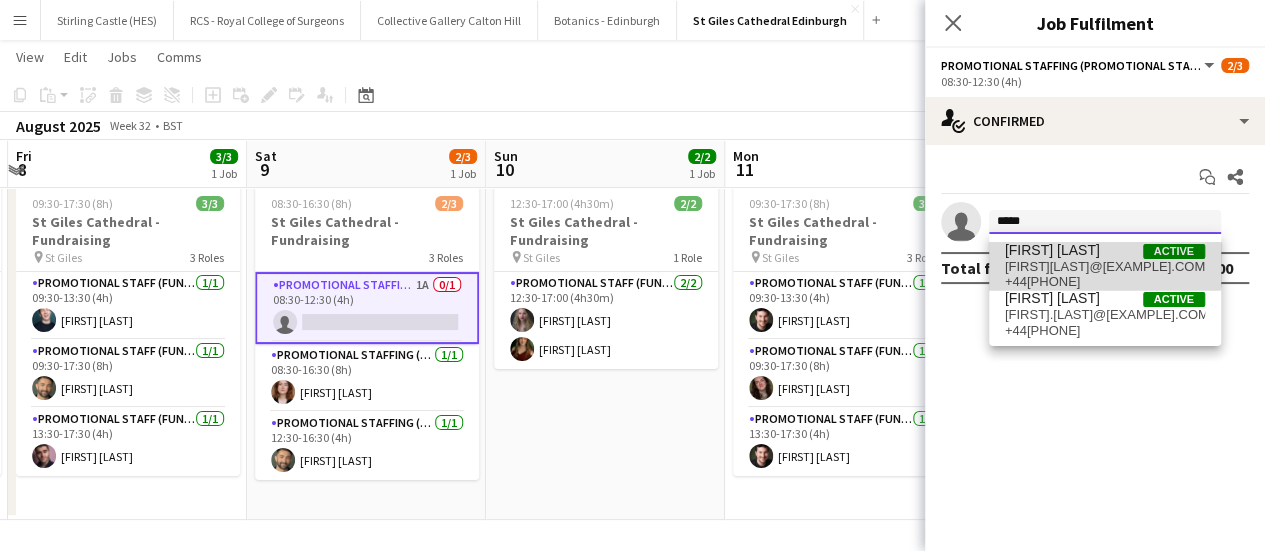 type 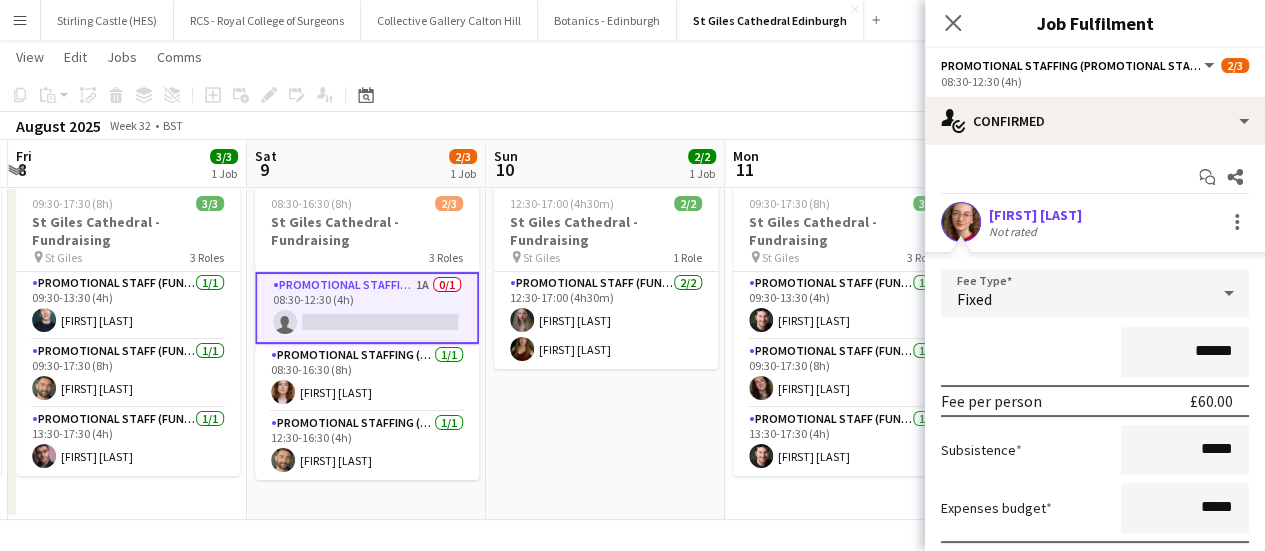 scroll, scrollTop: 144, scrollLeft: 0, axis: vertical 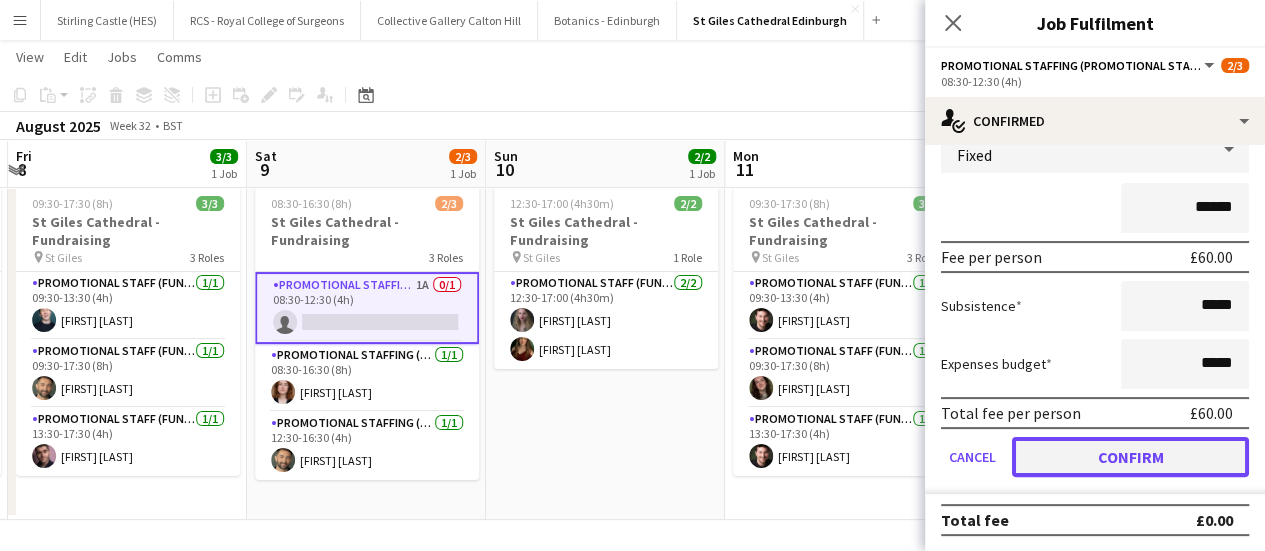 click on "Confirm" at bounding box center [1130, 457] 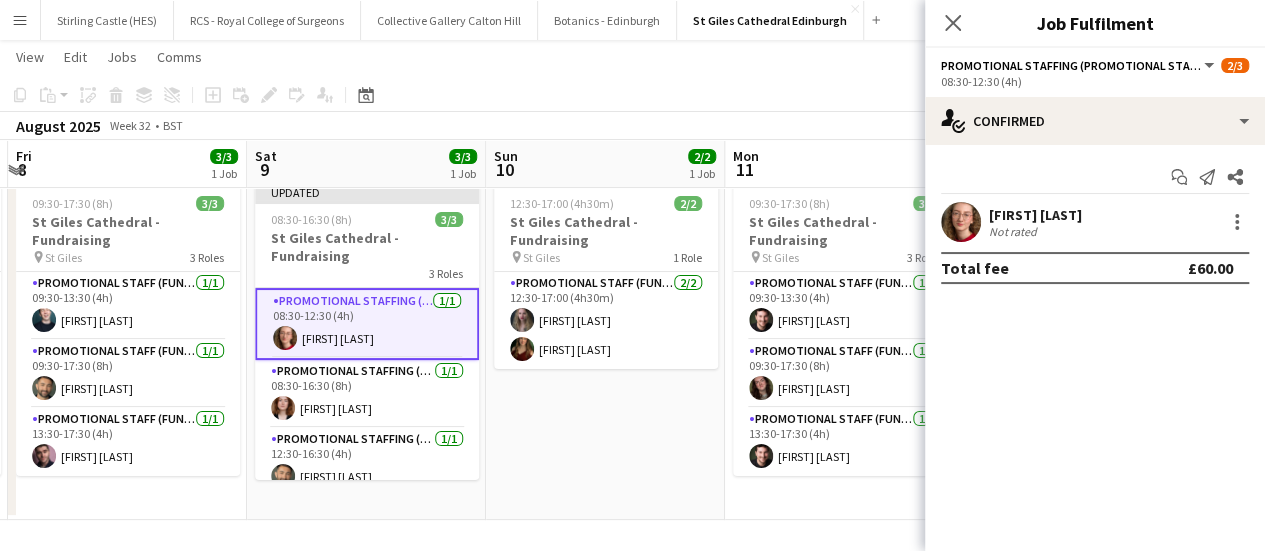 scroll, scrollTop: 0, scrollLeft: 0, axis: both 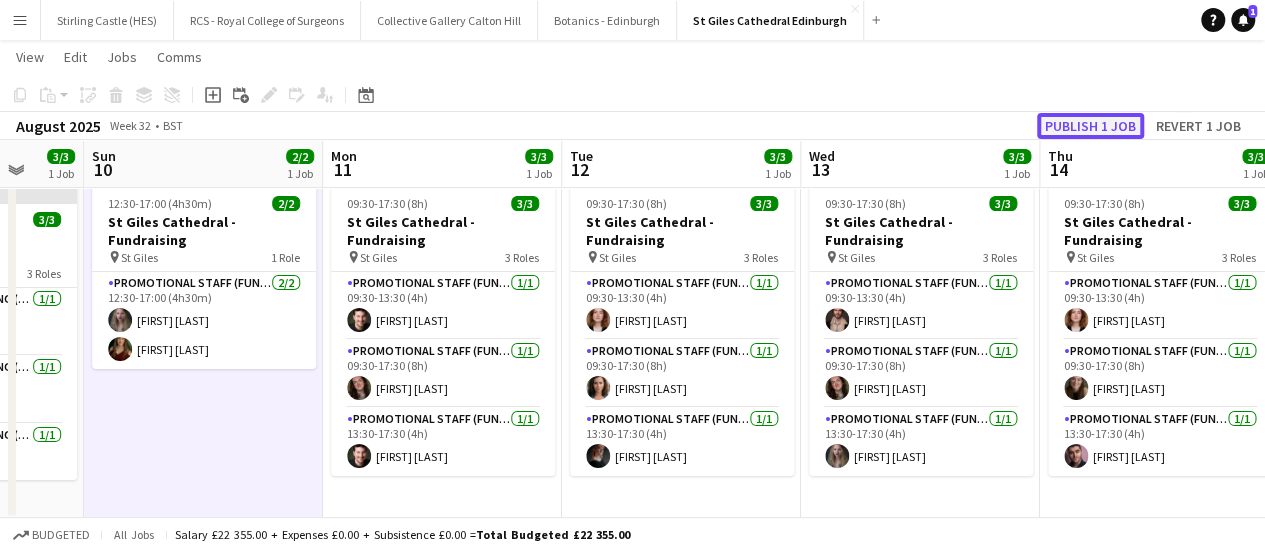 click on "Publish 1 job" 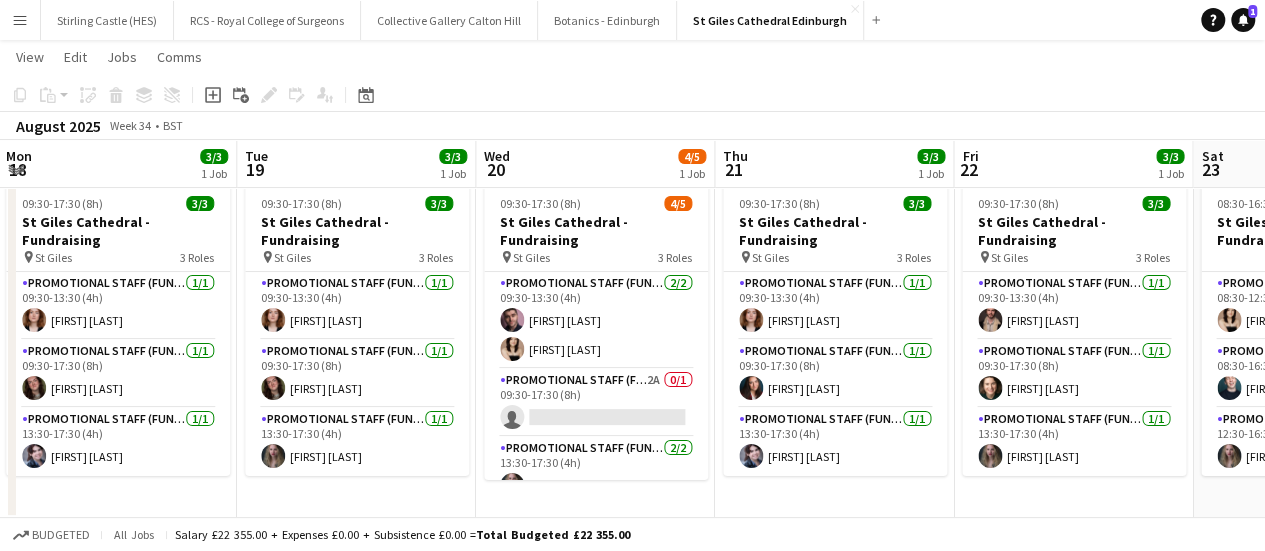 scroll, scrollTop: 0, scrollLeft: 959, axis: horizontal 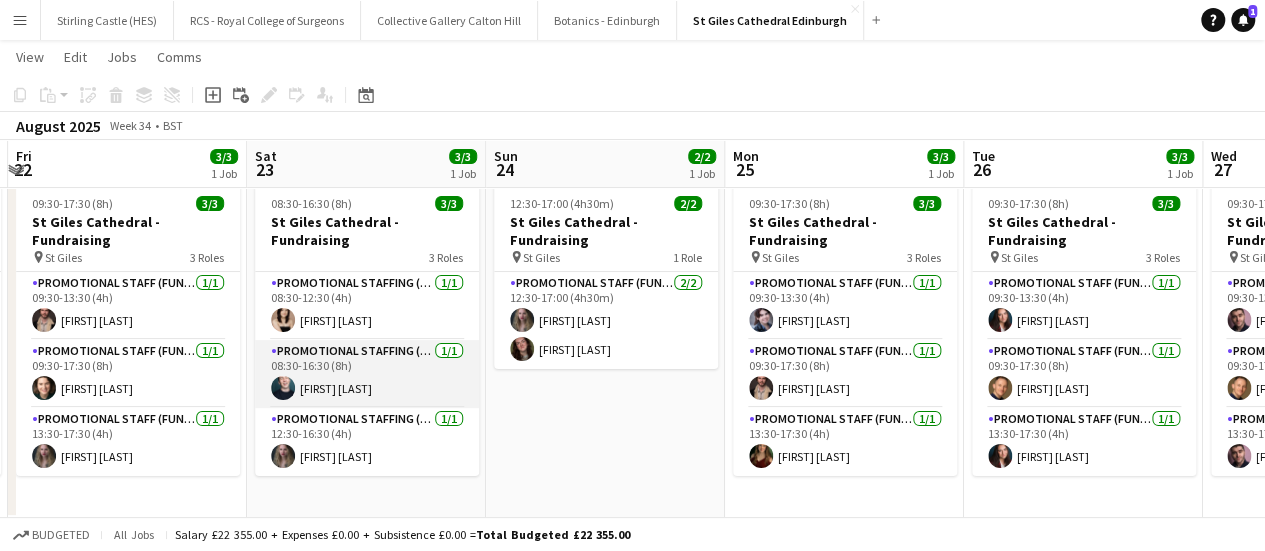 click on "Promotional Staff (Promotional Staff)   1/1   08:30-16:30 (8h)
[FIRST] [LAST]" at bounding box center [367, 374] 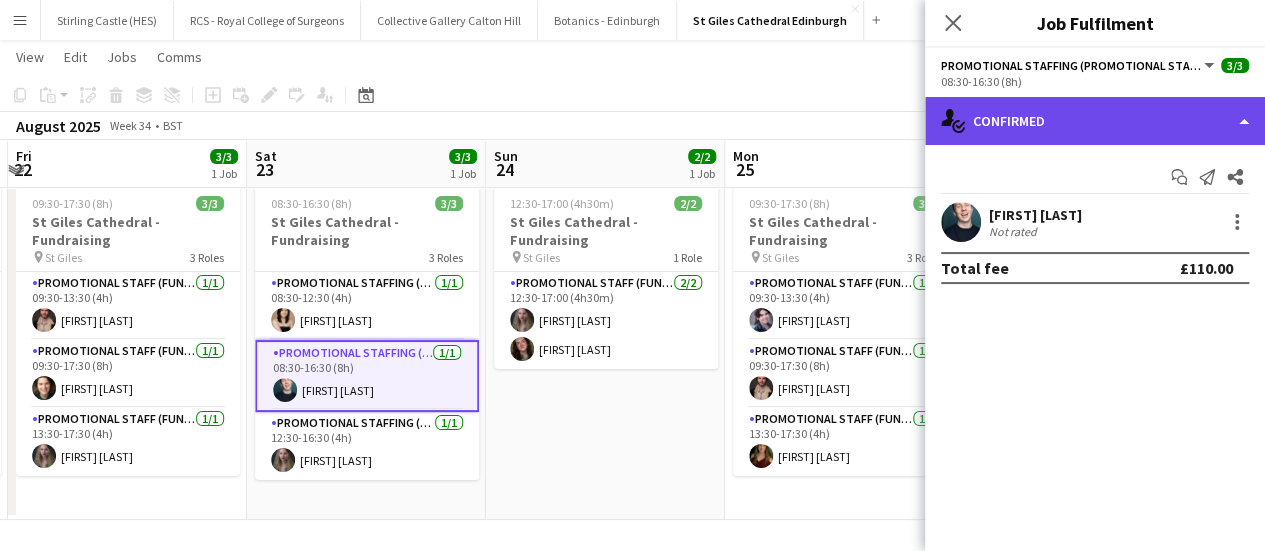 click on "single-neutral-actions-check-2
Confirmed" 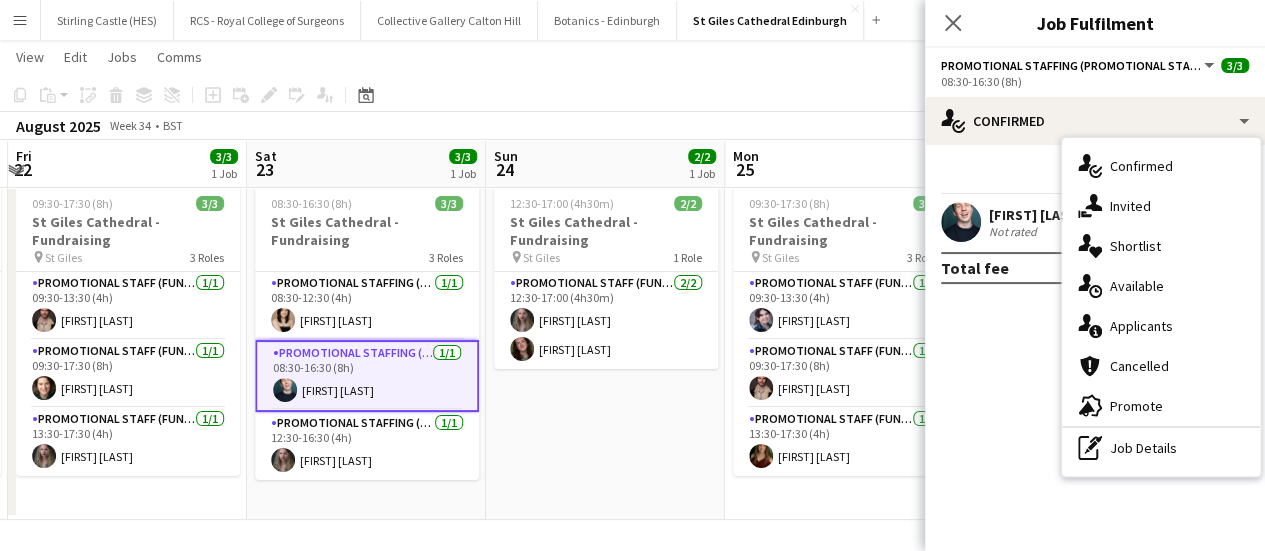 click on "check
Confirmed
Start chat
[FIRST] [LAST]   Not rated   Total fee   £110.00" 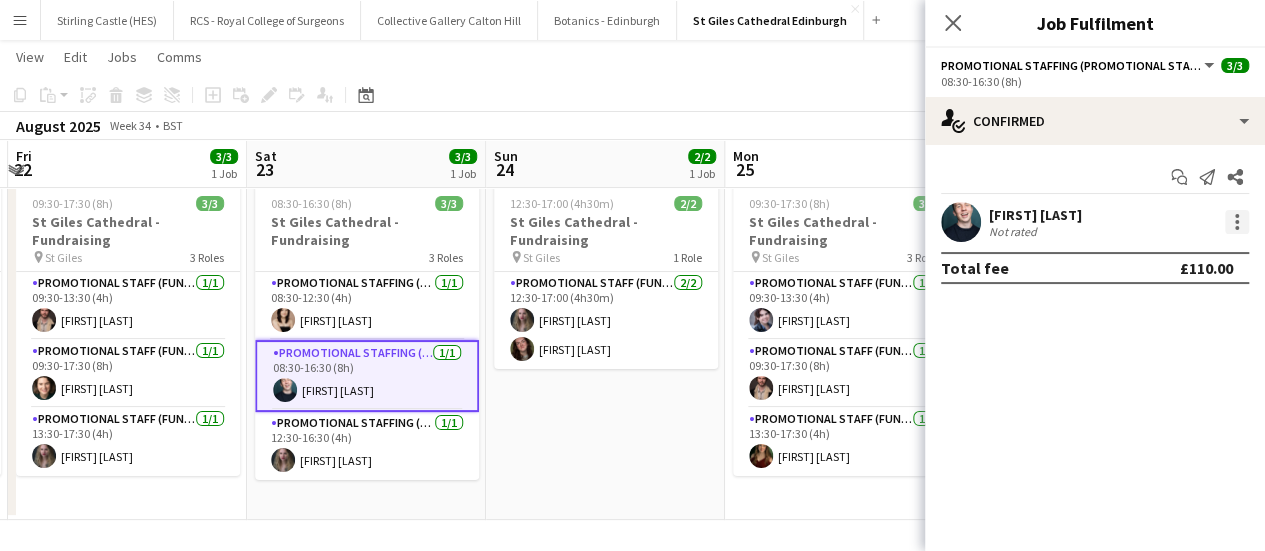 click at bounding box center (1237, 222) 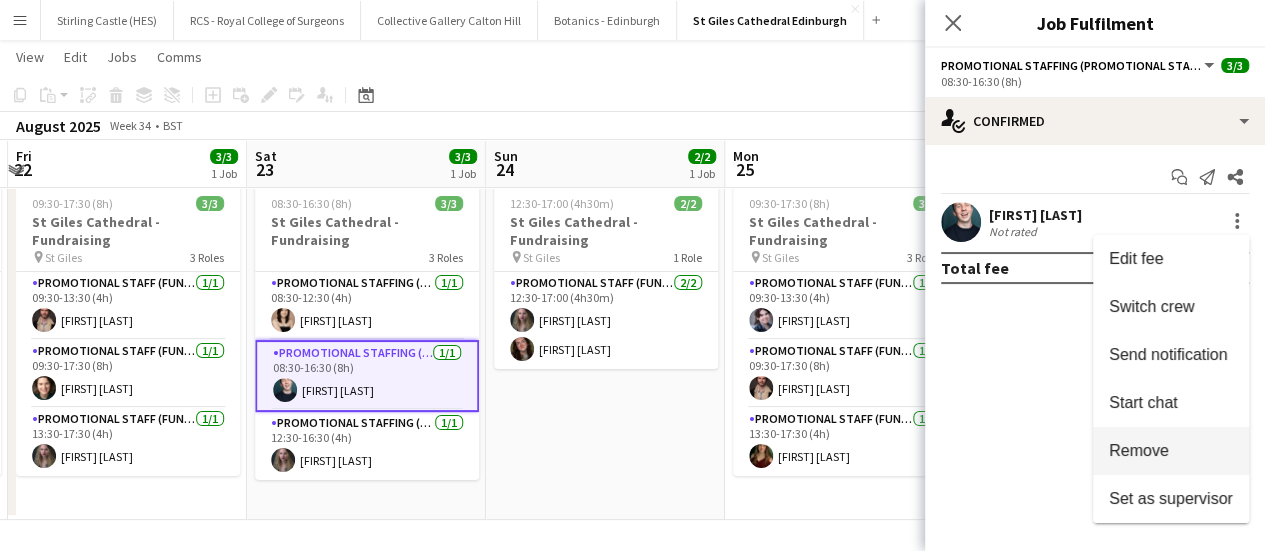 click on "Remove" at bounding box center [1139, 450] 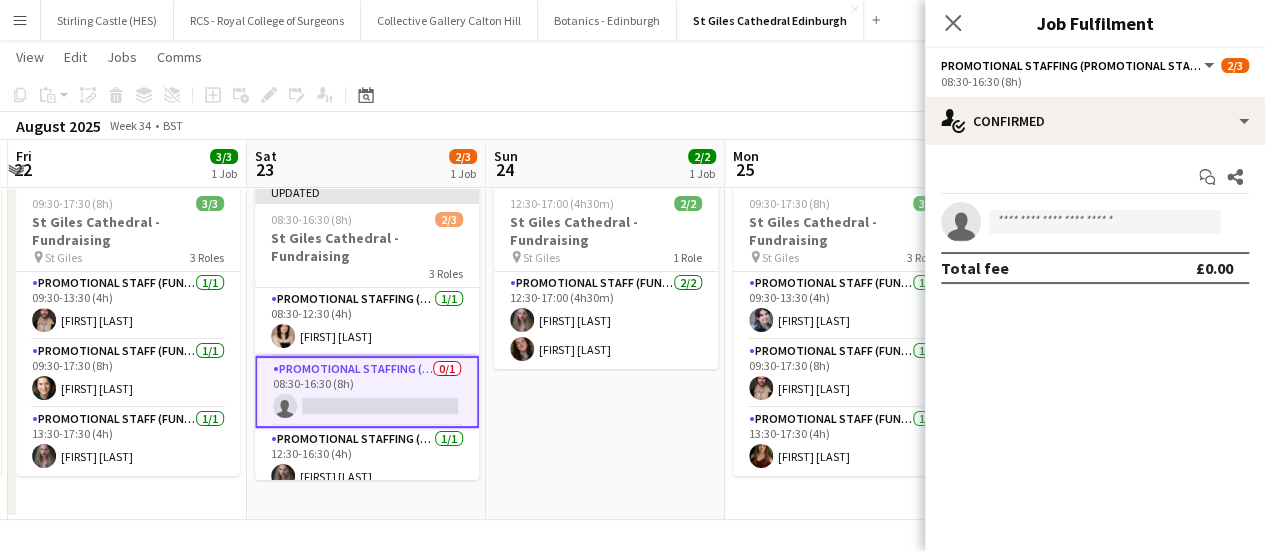 click on "12:30-17:00 (4h30m)    2/2   St Giles Cathedral - Fundraising
pin
St Giles   1 Role   Promotional Staff (Fundraiser)   2/2   12:30-17:00 (4h30m)
[FIRST] [LAST] [FIRST] [LAST]" at bounding box center (605, 348) 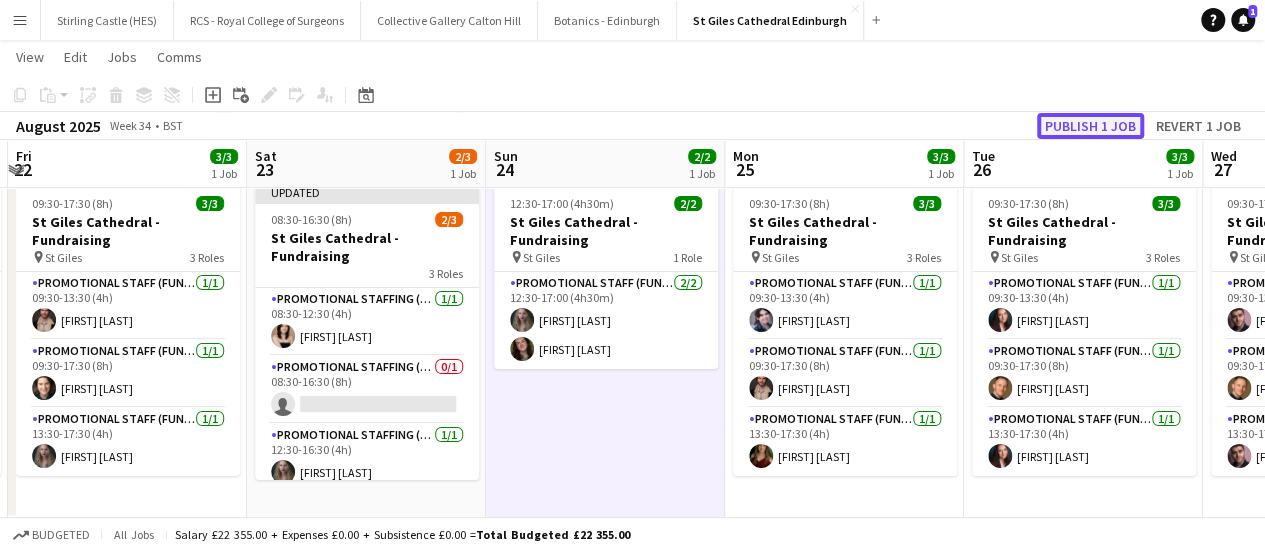 click on "Publish 1 job" 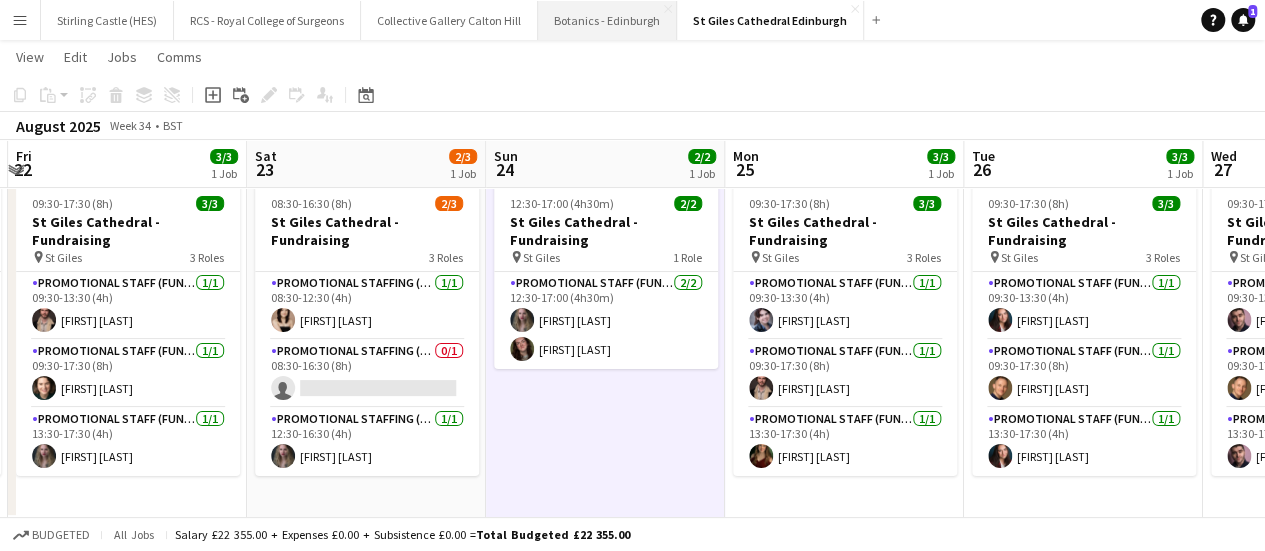 click on "Botanics - Edinburgh
Close" at bounding box center [607, 20] 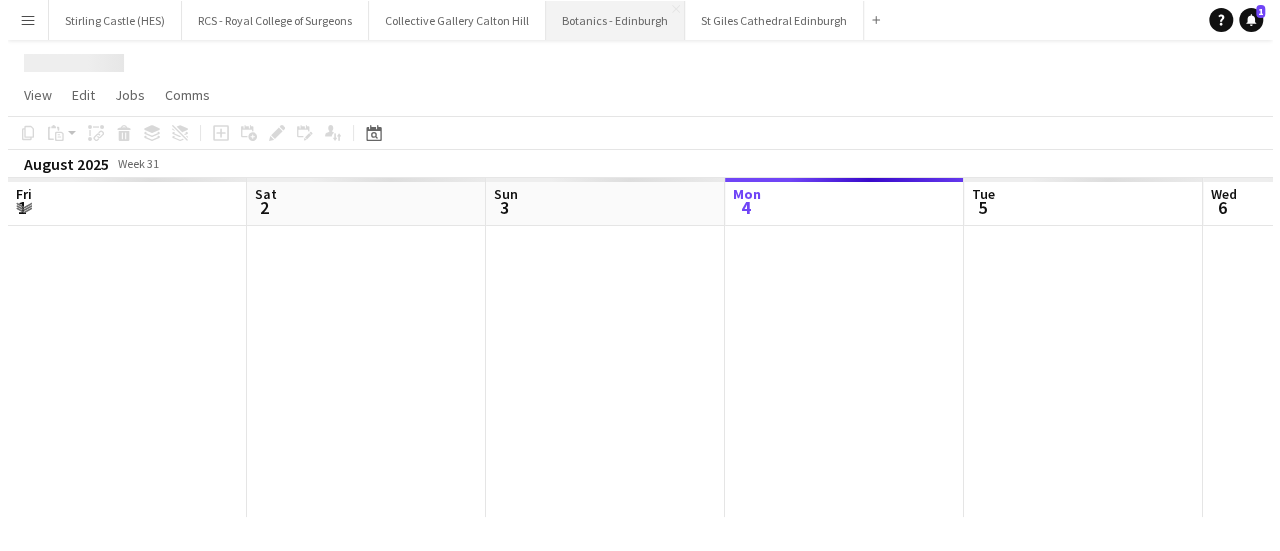 scroll, scrollTop: 0, scrollLeft: 0, axis: both 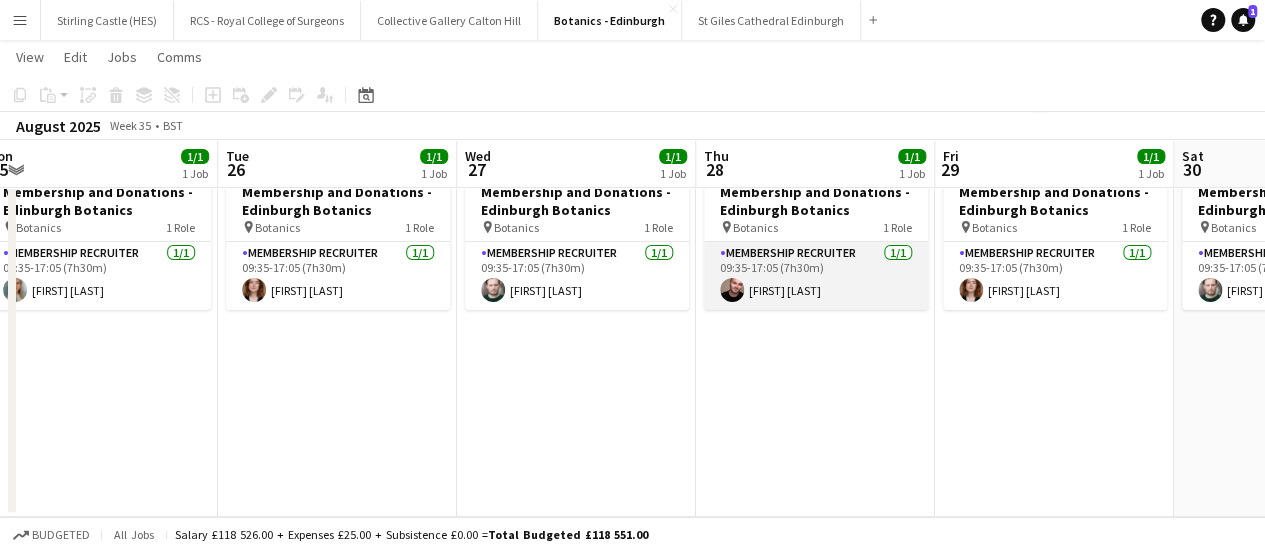 click on "Membership Recruiter   1/1   09:35-17:05 (7h30m)
[FIRST] [LAST]" at bounding box center (816, 276) 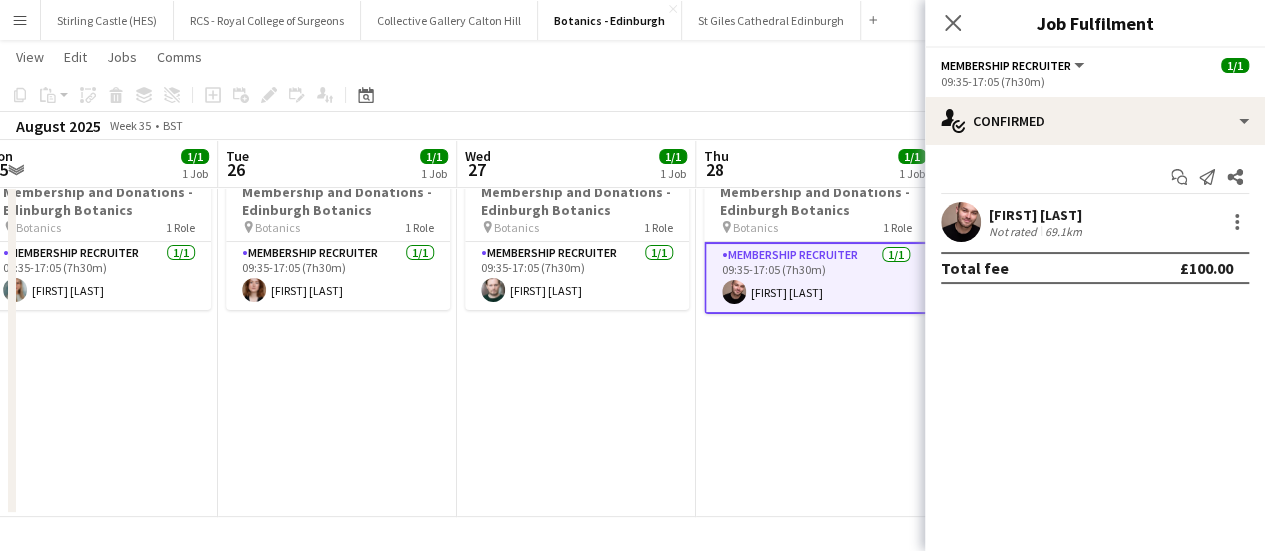 click on "[FIRST] [LAST]   Not rated   69.1km" at bounding box center (1095, 222) 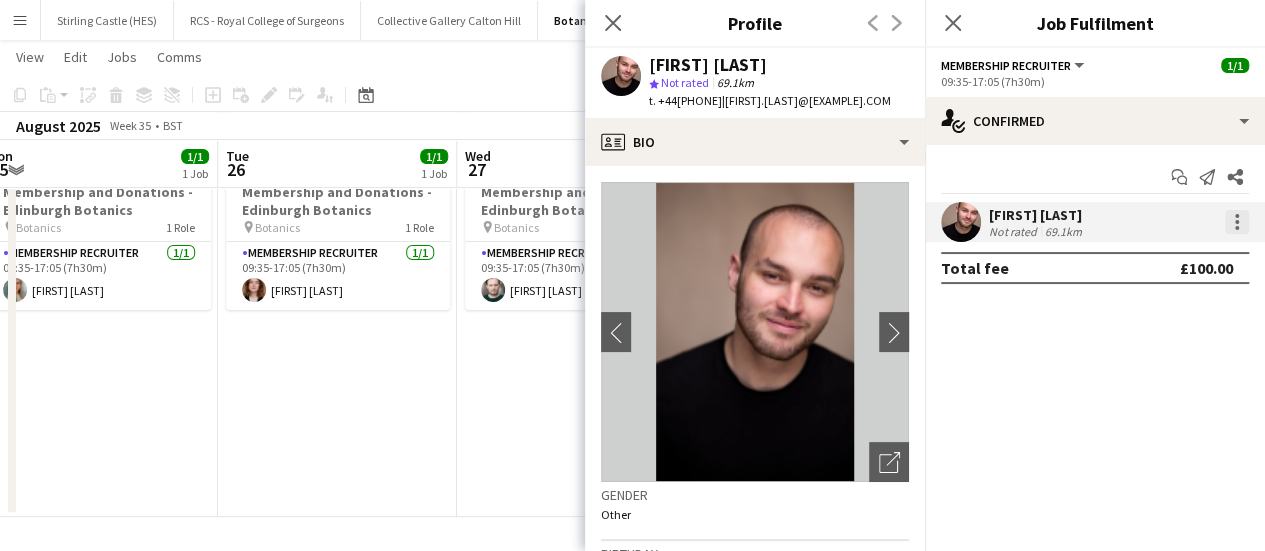 click at bounding box center [1237, 222] 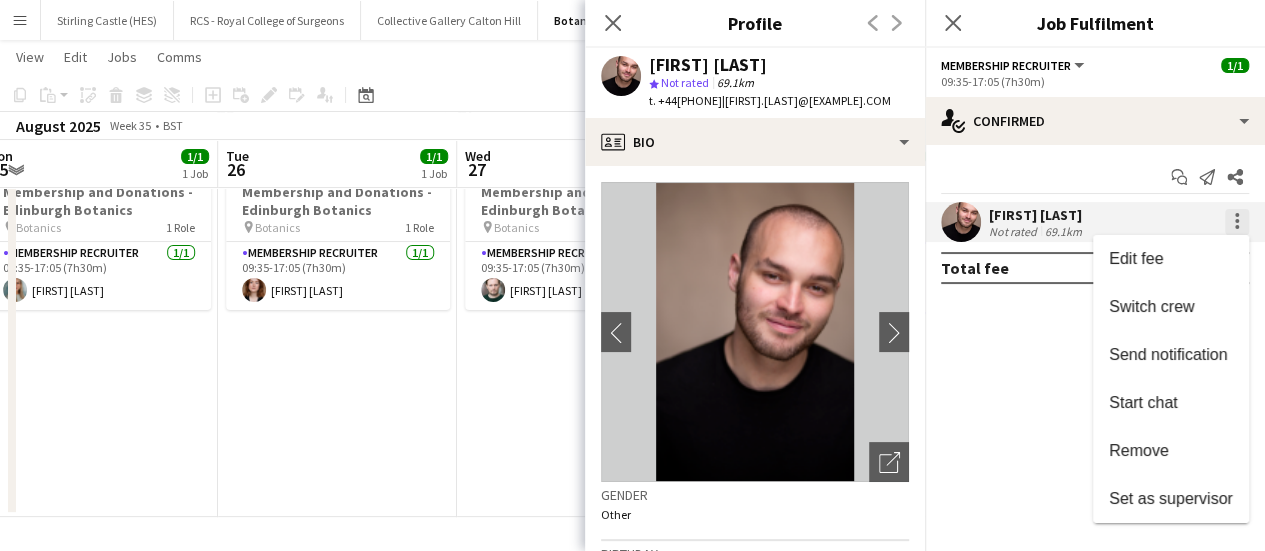 click at bounding box center [632, 275] 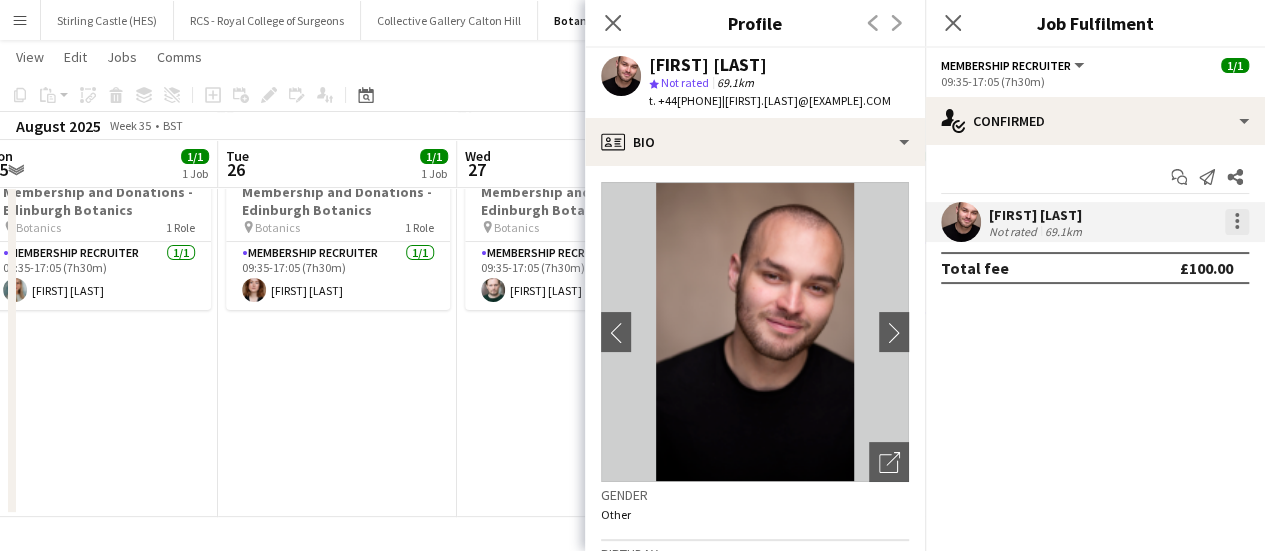 click at bounding box center [1237, 222] 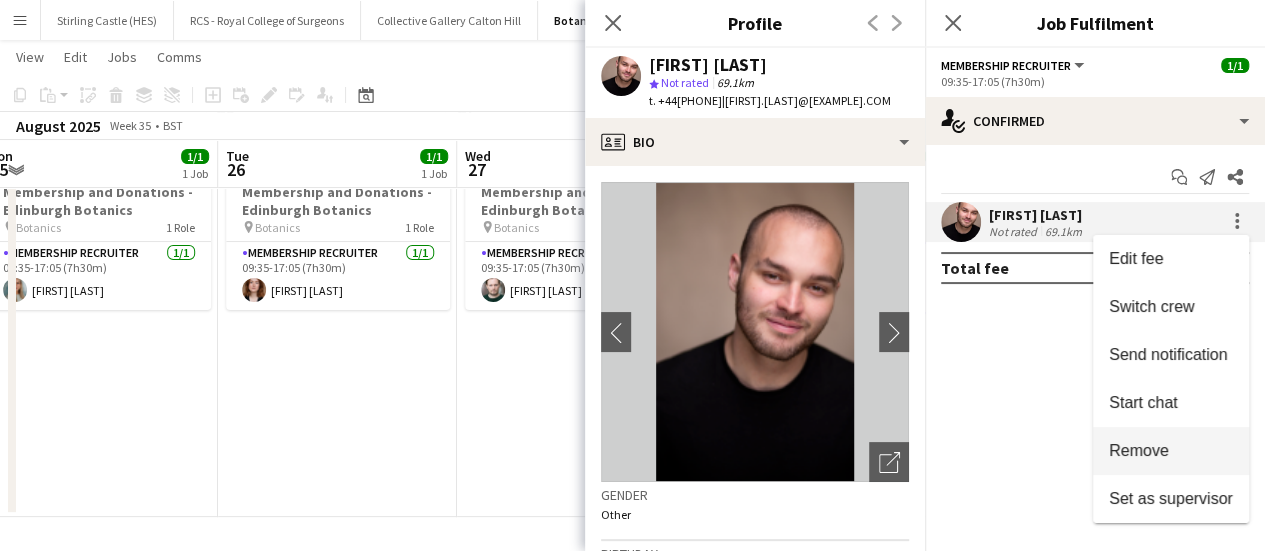 click on "Remove" at bounding box center [1171, 451] 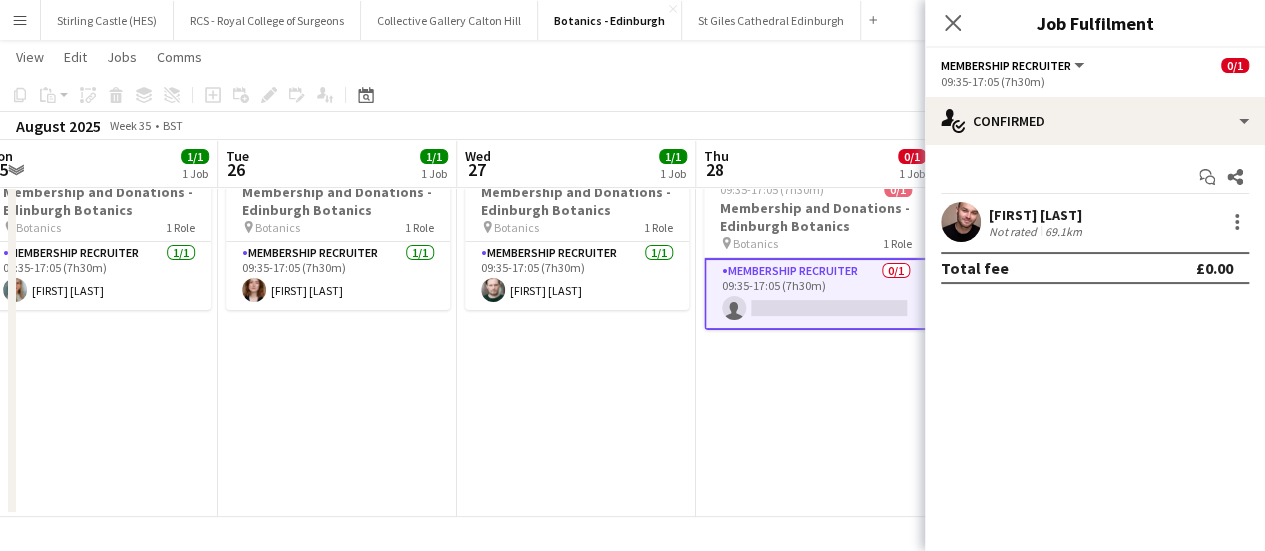 click on "Membership Recruiter   0/1   09:35-17:05 (7h30m)
single-neutral-actions" at bounding box center [816, 294] 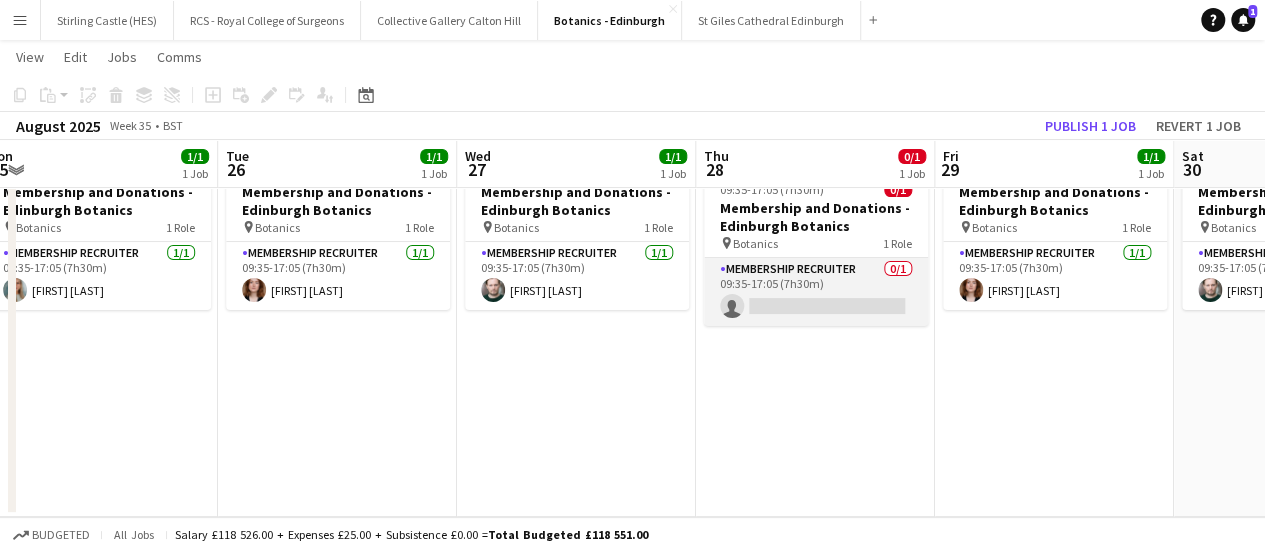 click on "Membership Recruiter   0/1   09:35-17:05 (7h30m)
single-neutral-actions" at bounding box center [816, 292] 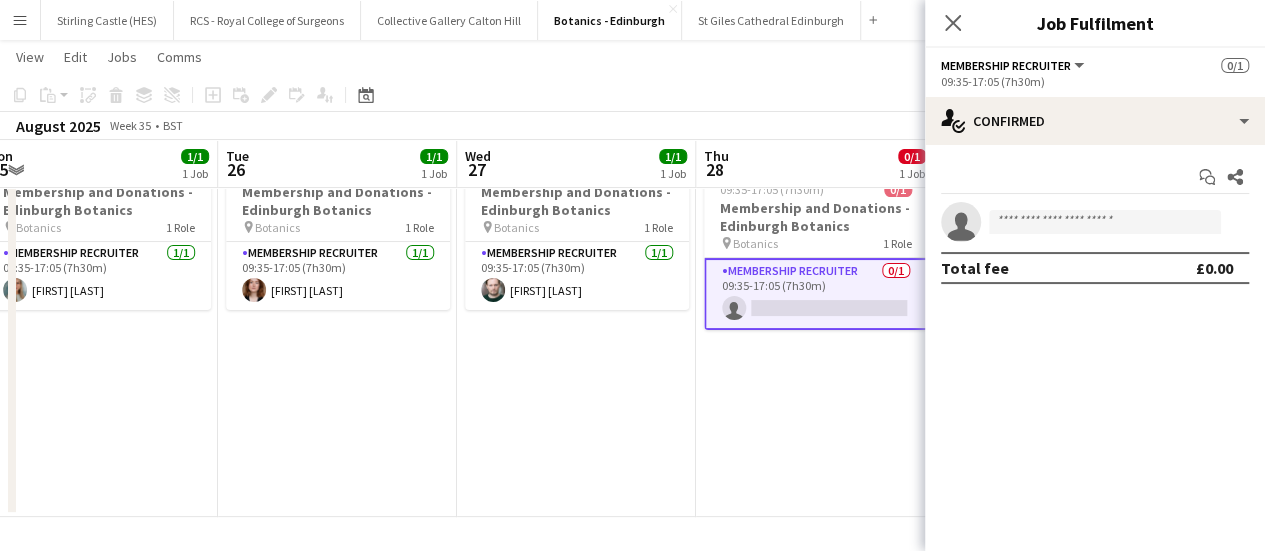 click on "single-neutral-actions" at bounding box center [1095, 222] 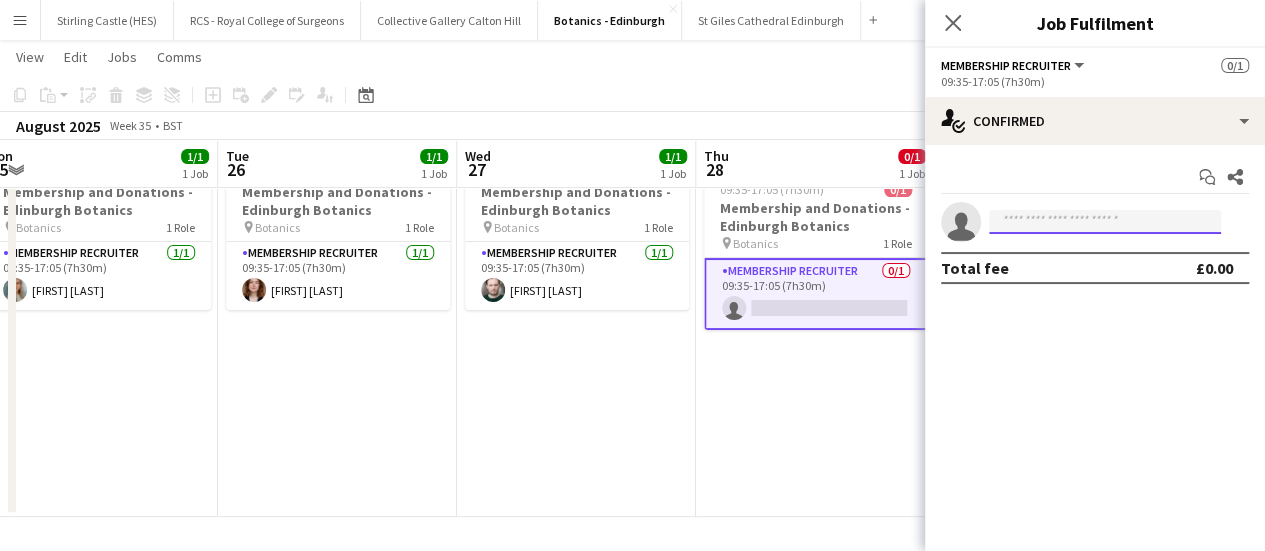 click at bounding box center (1105, 222) 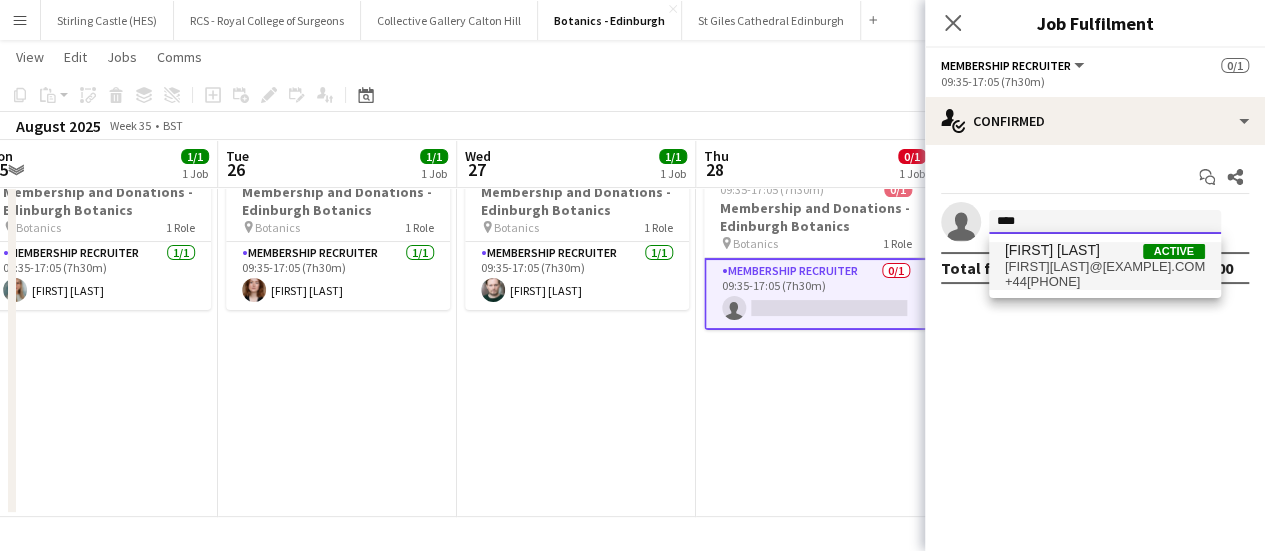 type on "****" 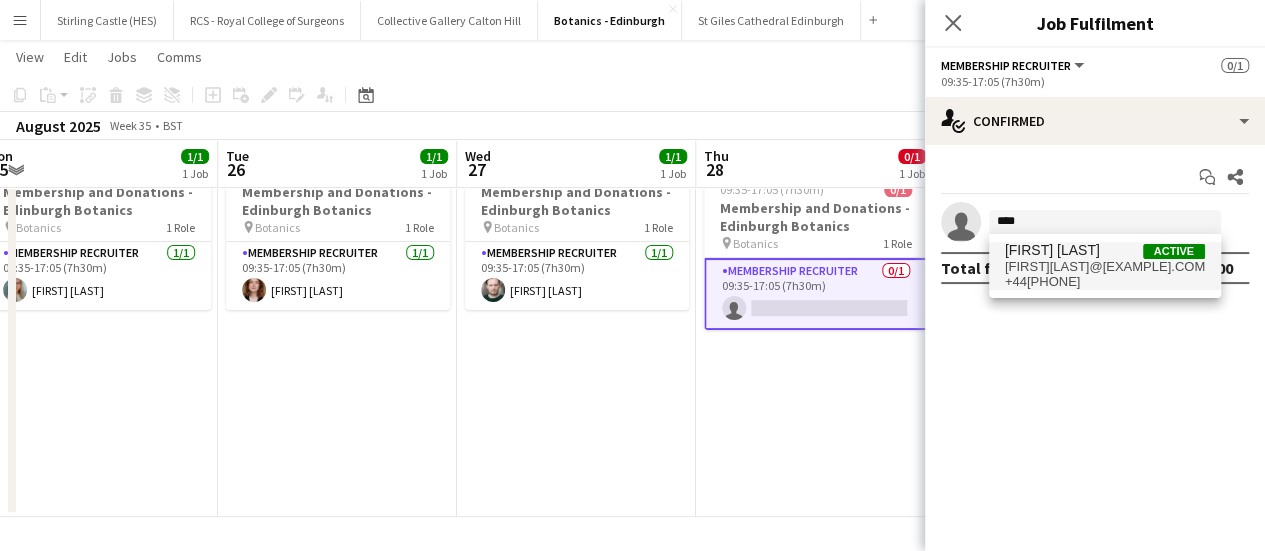 click on "[FIRST] [LAST]" at bounding box center (1052, 250) 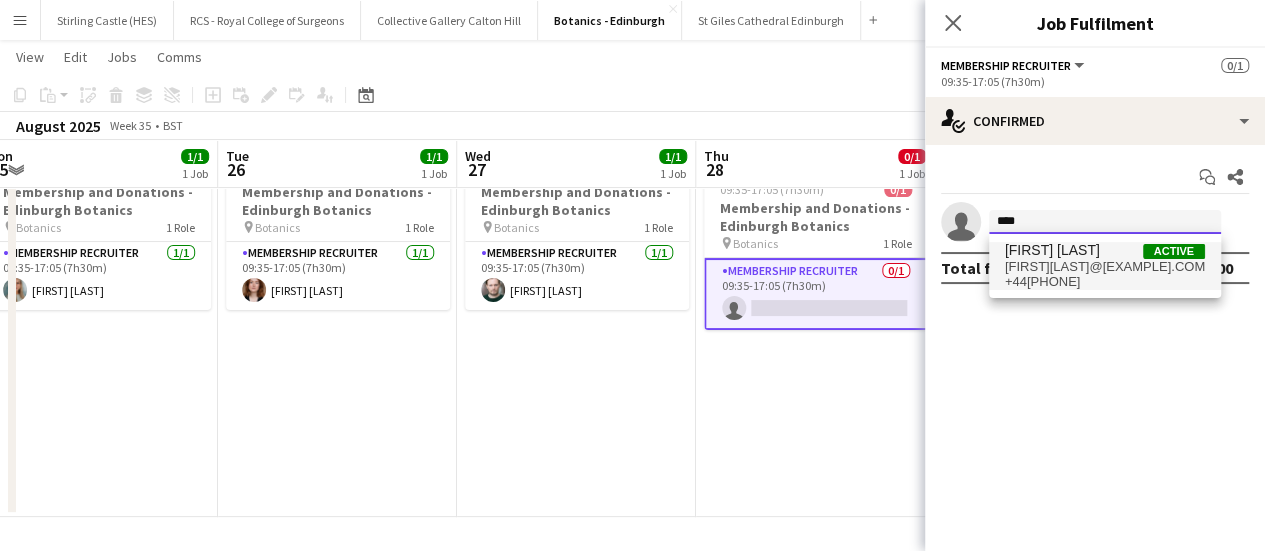 type 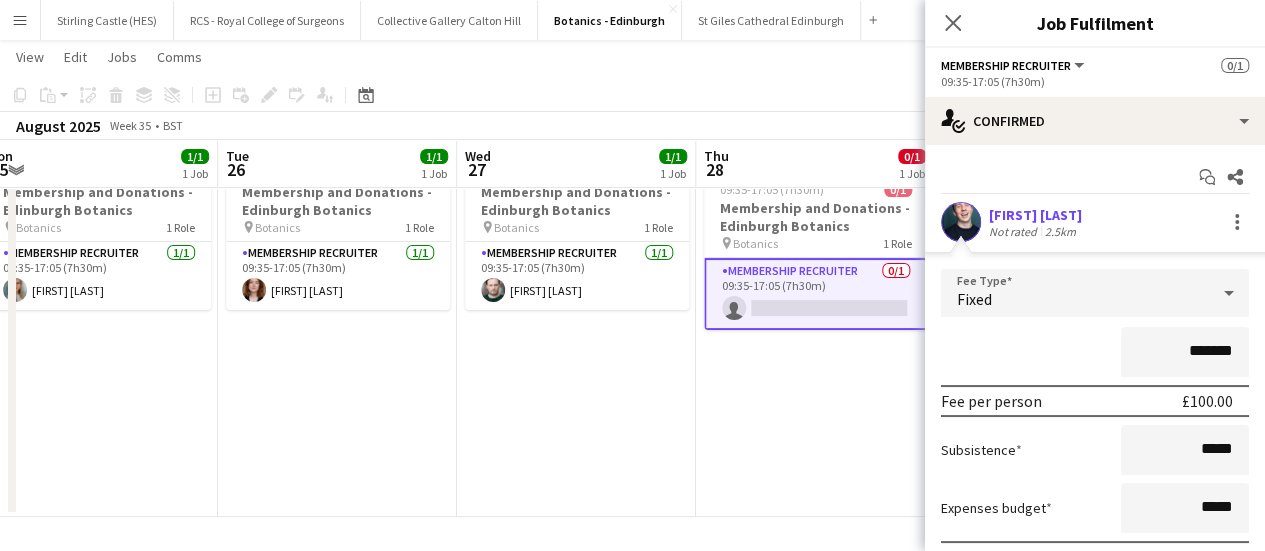 click on "Fixed" at bounding box center (1075, 293) 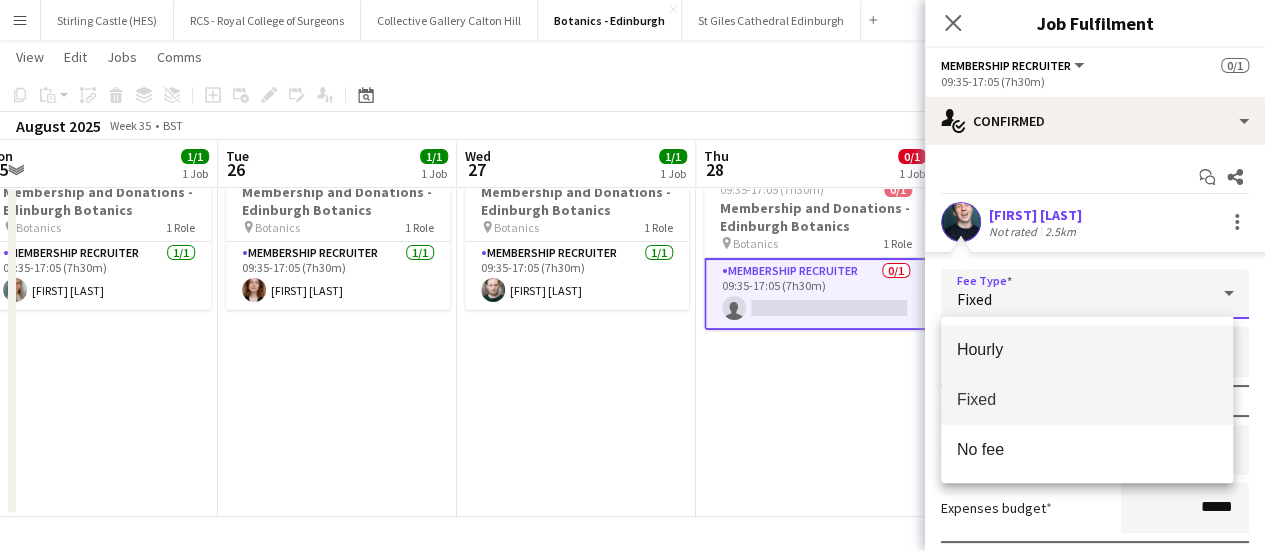 click on "Hourly" at bounding box center (1087, 349) 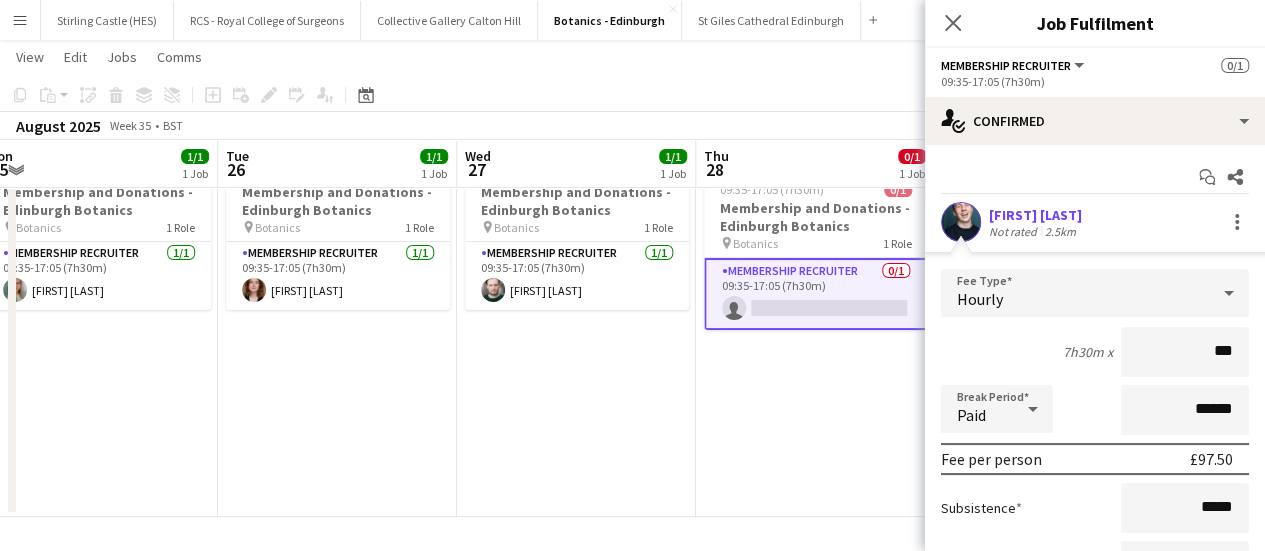 type on "**" 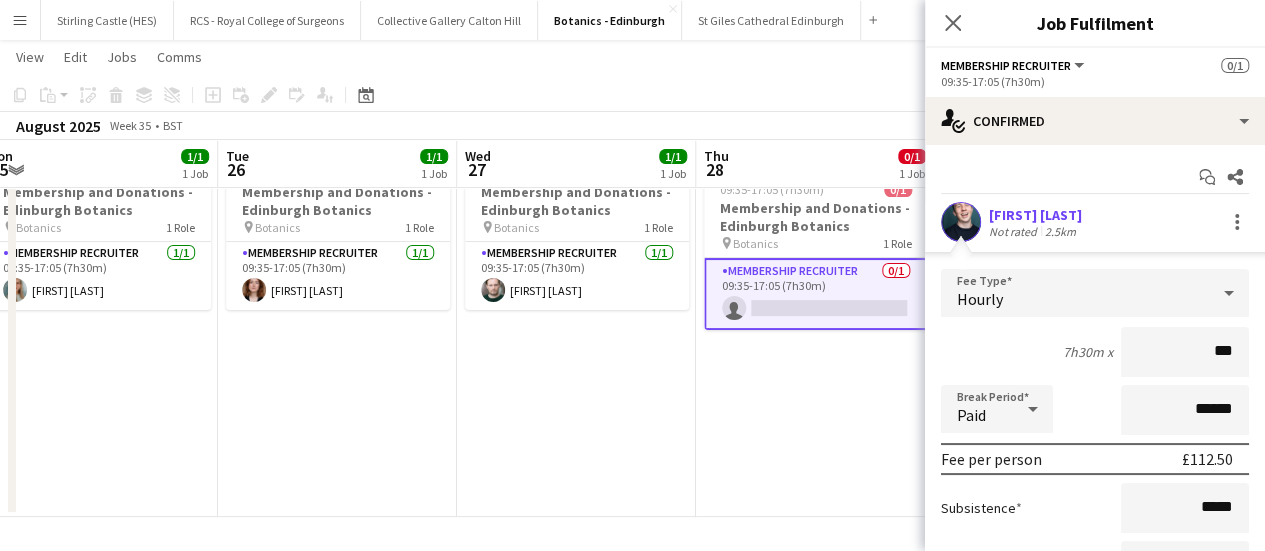 type on "***" 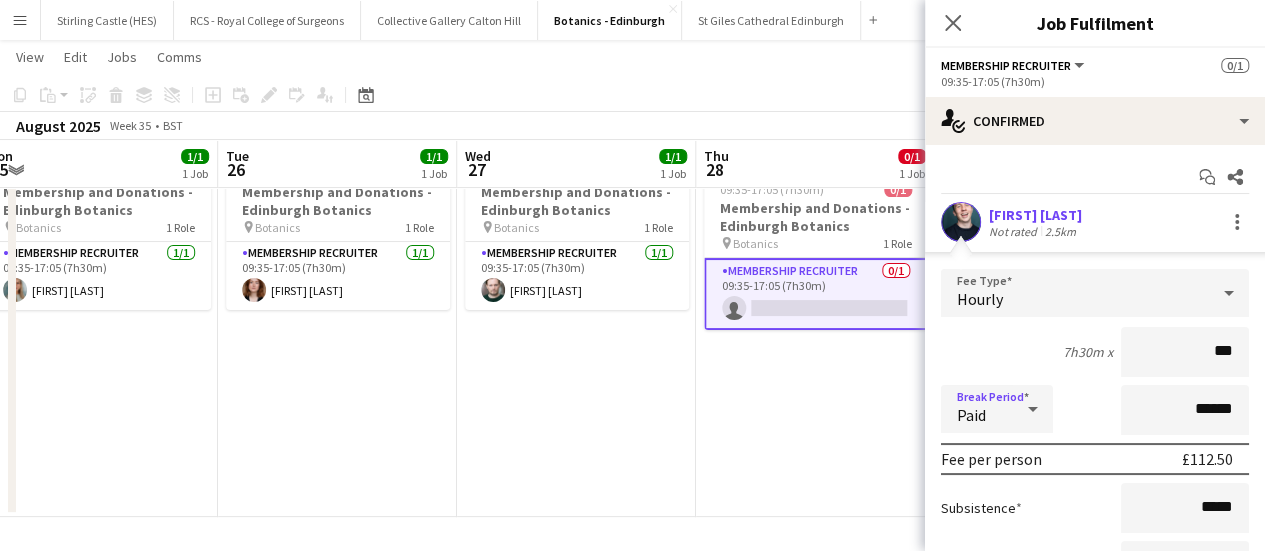 click on "7h30m x  ***" at bounding box center (1095, 352) 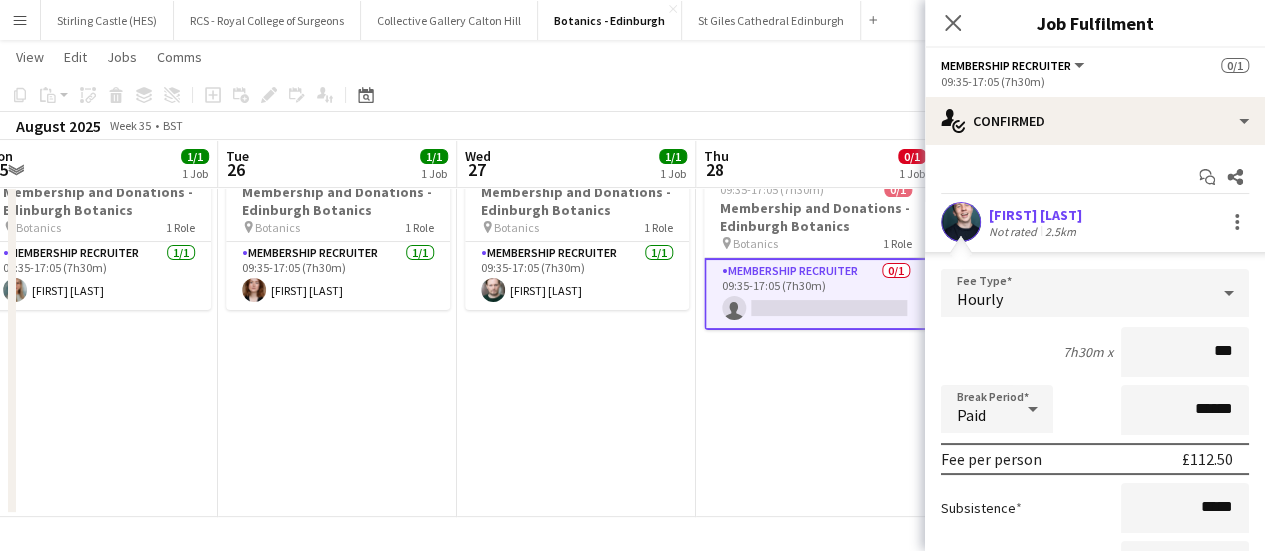scroll, scrollTop: 202, scrollLeft: 0, axis: vertical 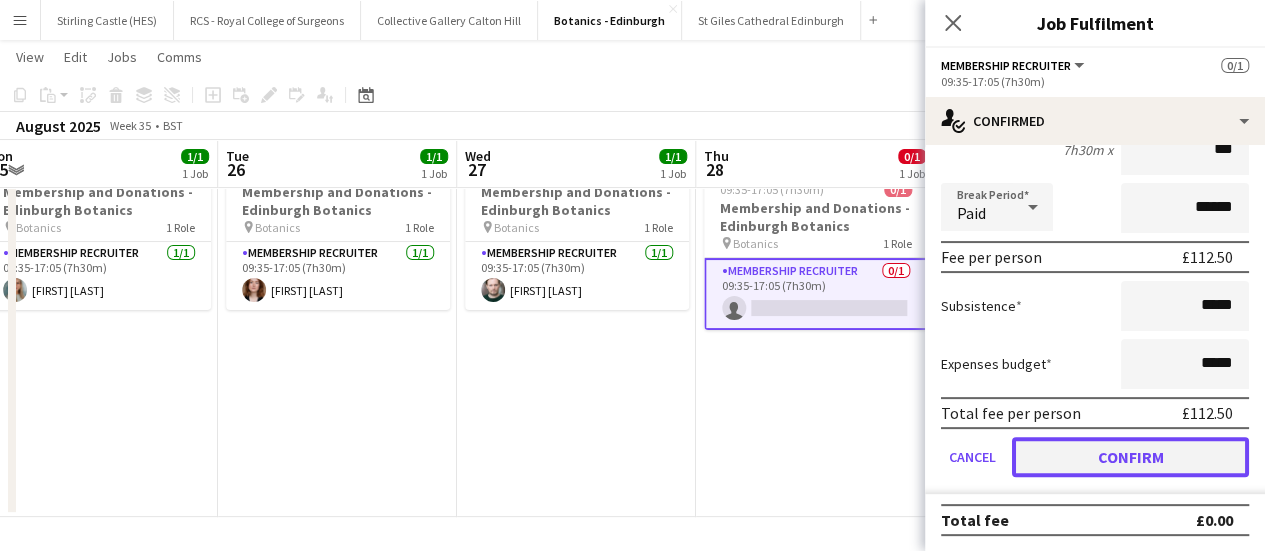 click on "Confirm" at bounding box center [1130, 457] 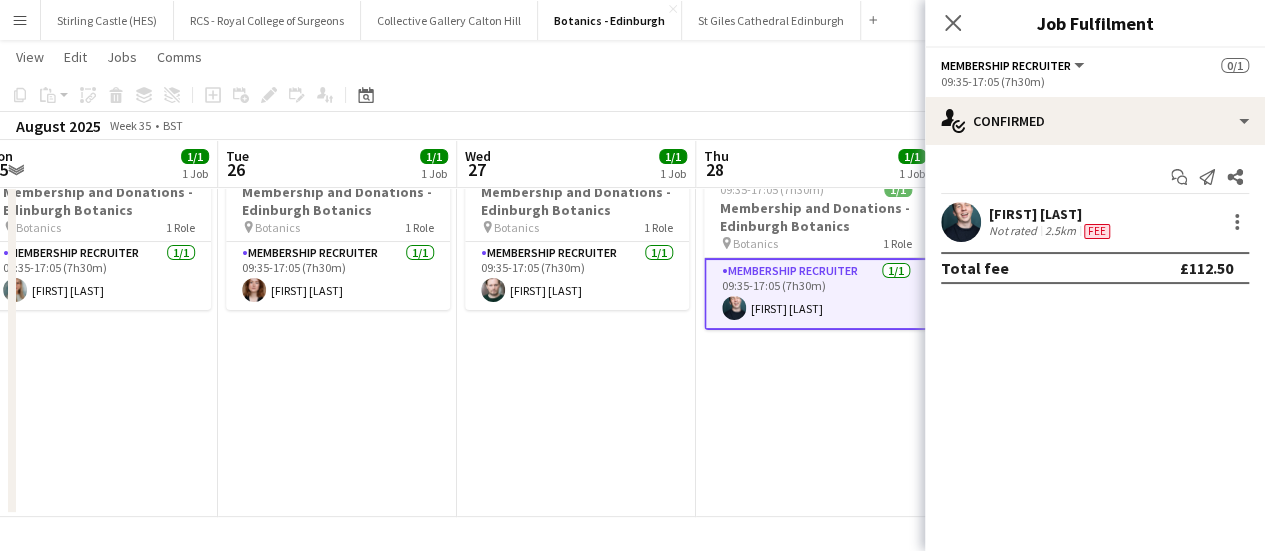 scroll, scrollTop: 0, scrollLeft: 0, axis: both 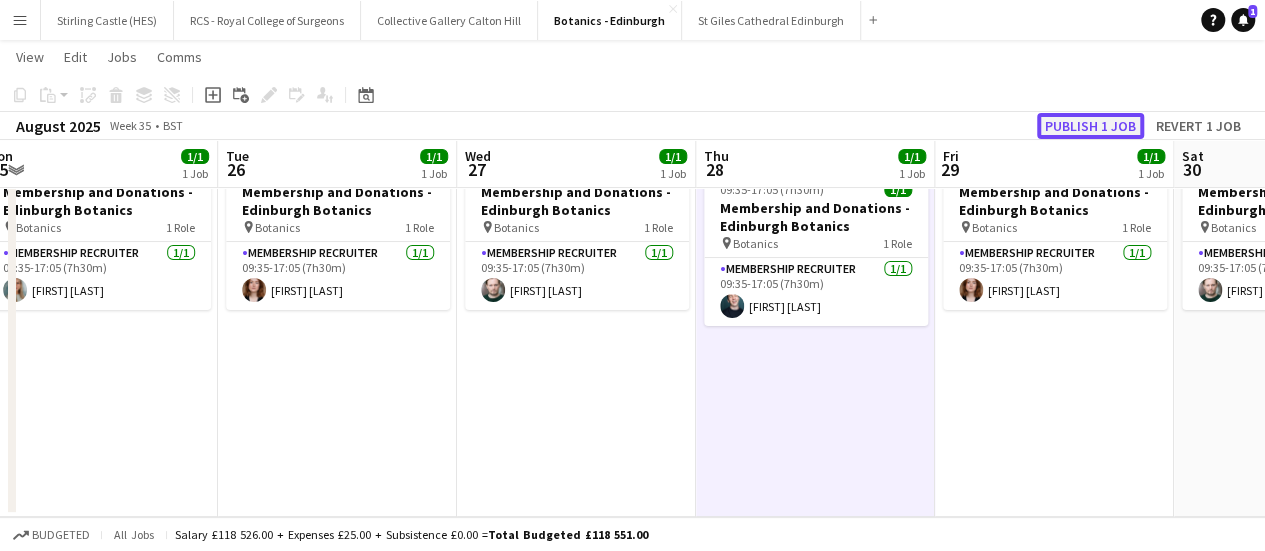 click on "Publish 1 job" 